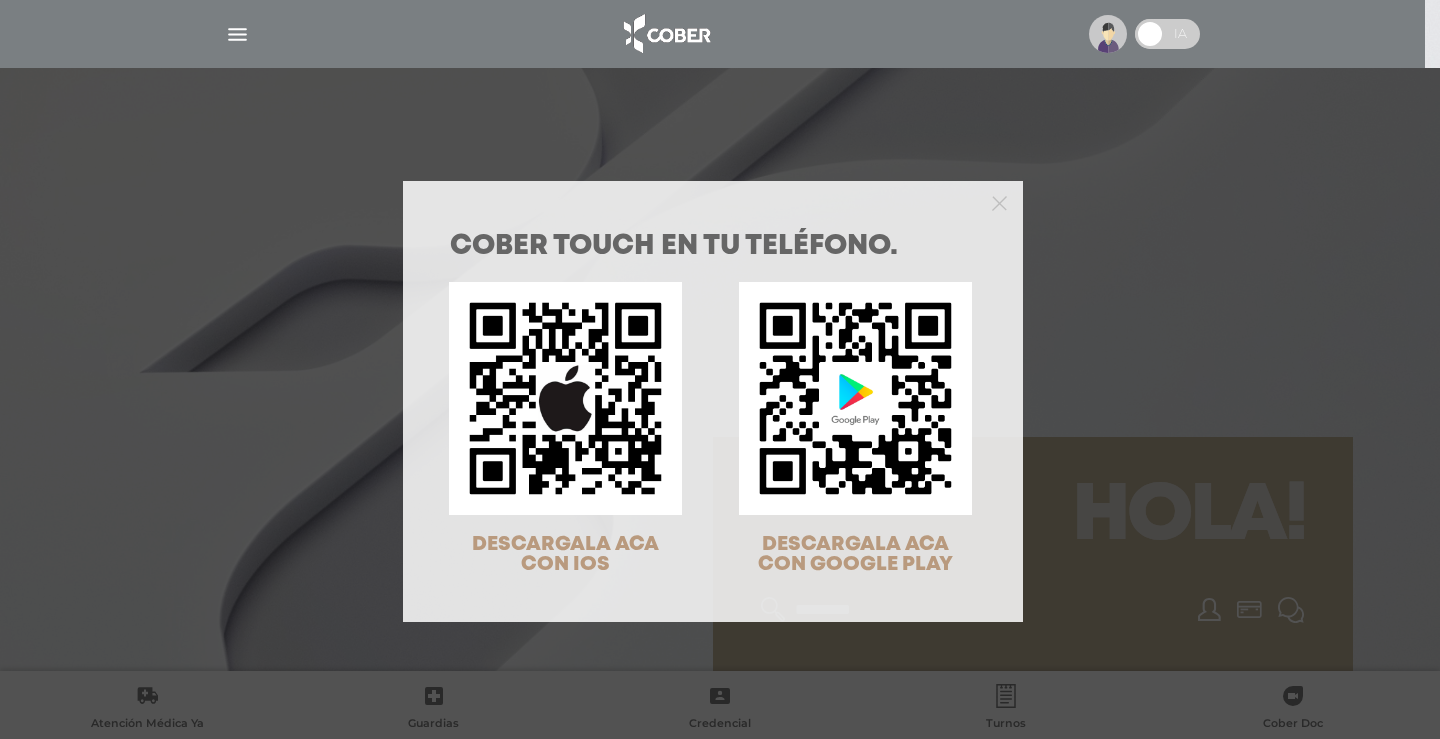 scroll, scrollTop: 0, scrollLeft: 0, axis: both 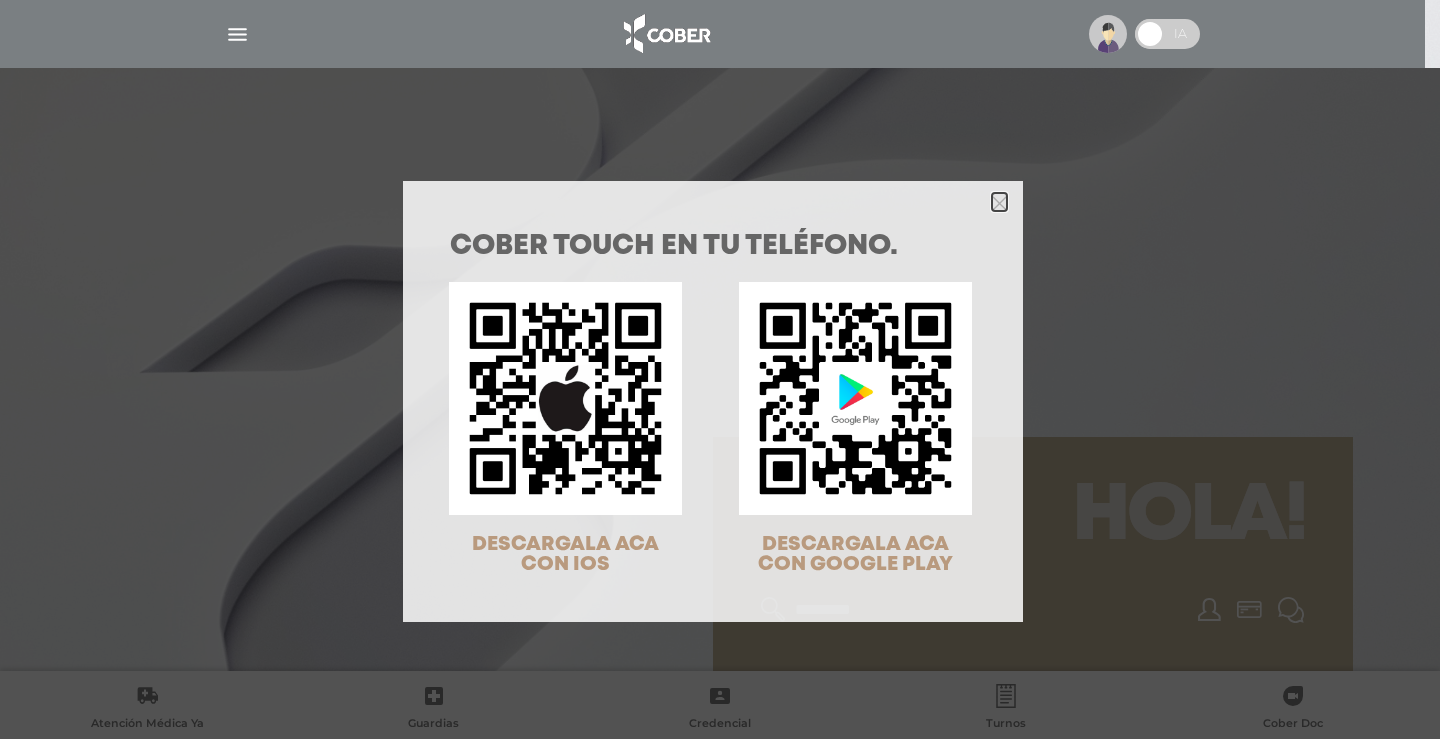 click 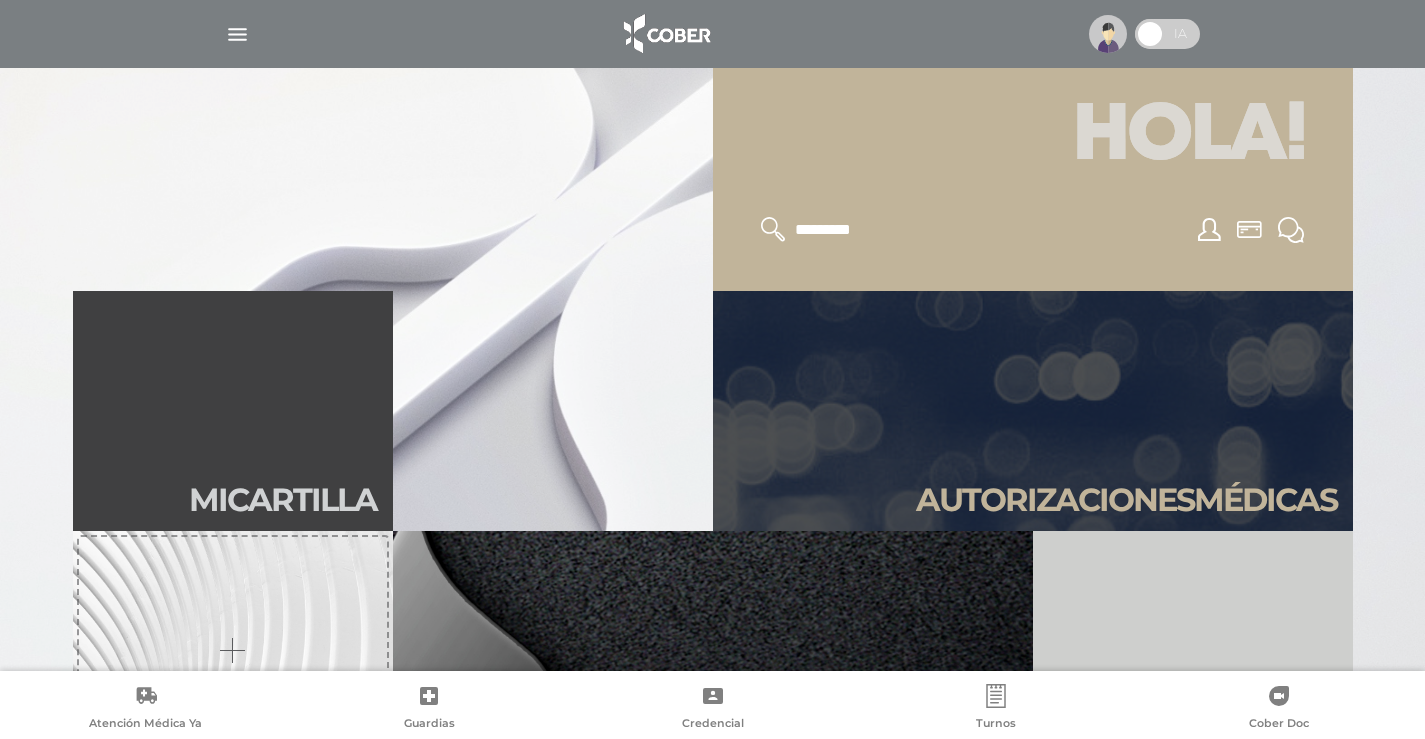scroll, scrollTop: 533, scrollLeft: 0, axis: vertical 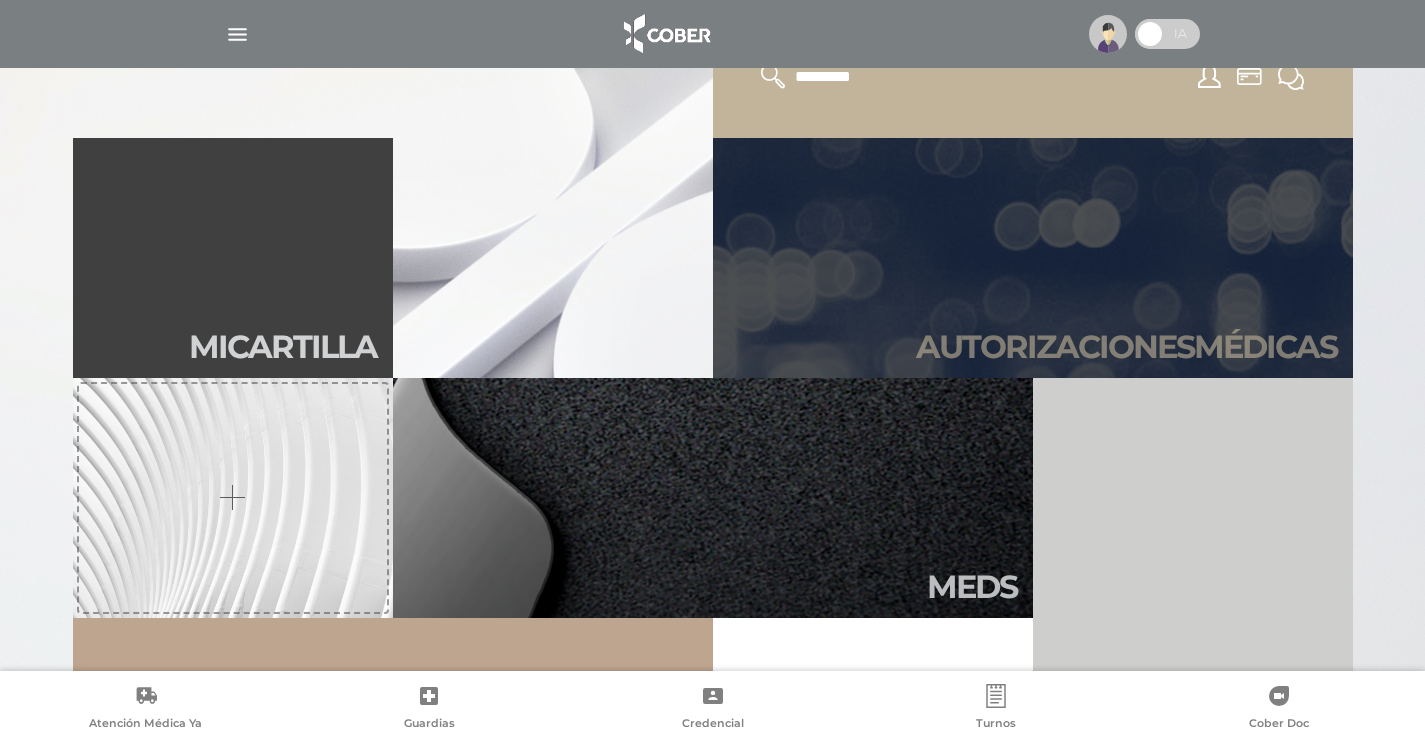 click on "Autori zaciones  médicas" at bounding box center [1126, 347] 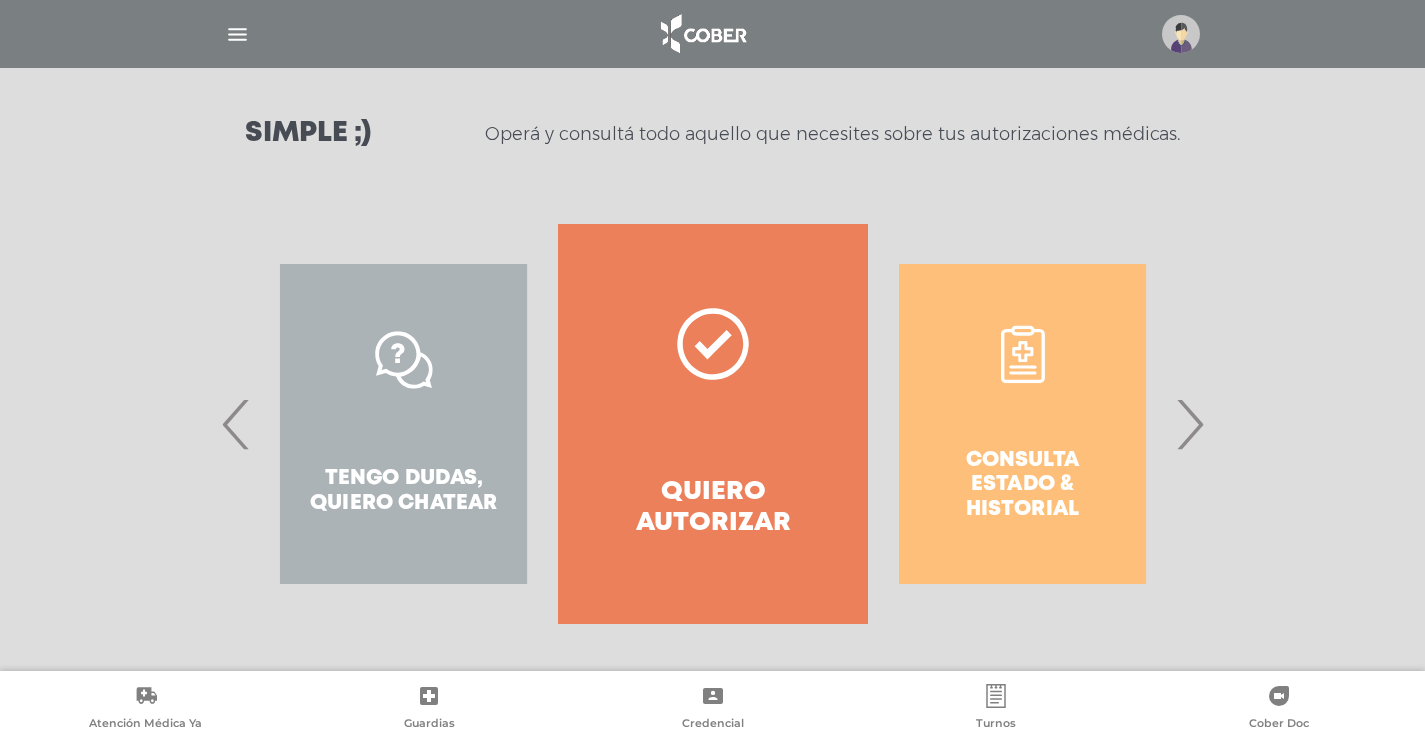 scroll, scrollTop: 265, scrollLeft: 0, axis: vertical 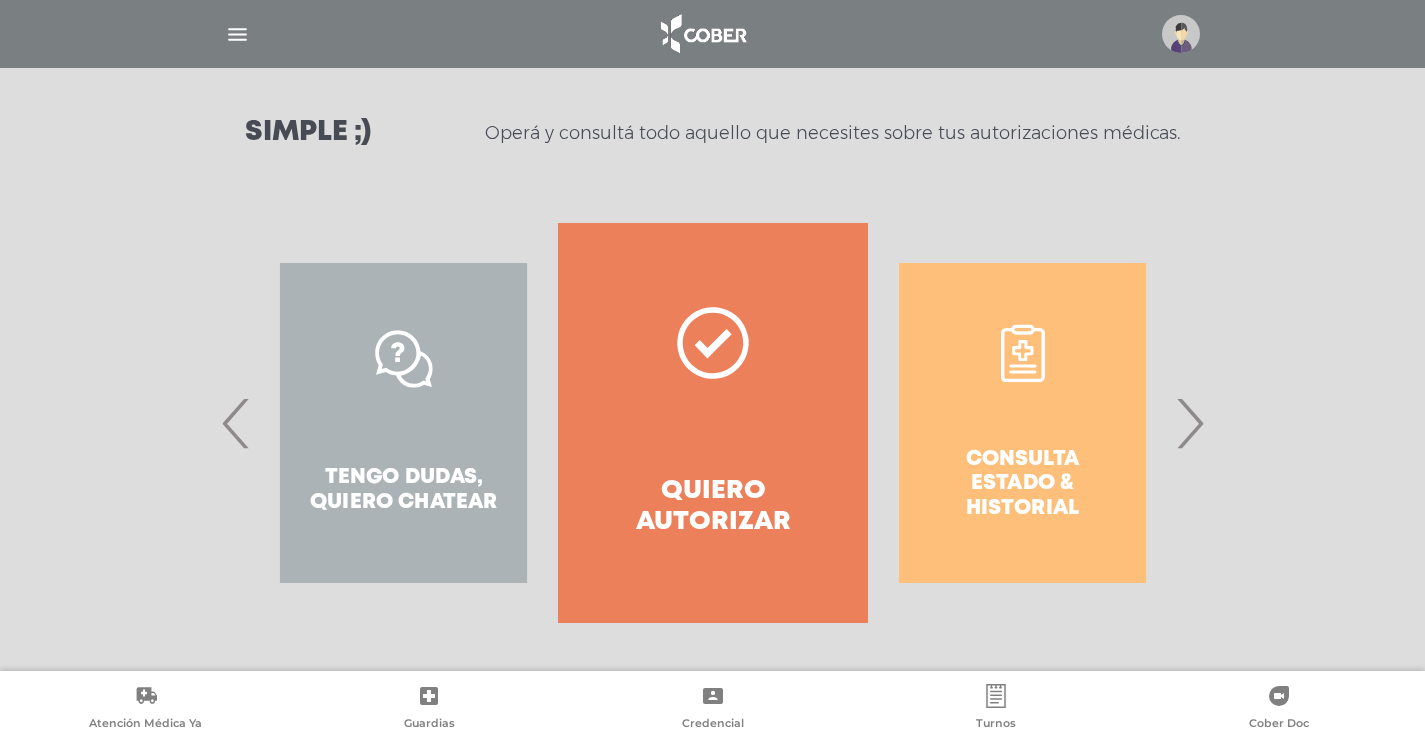 click on "›" at bounding box center (1189, 423) 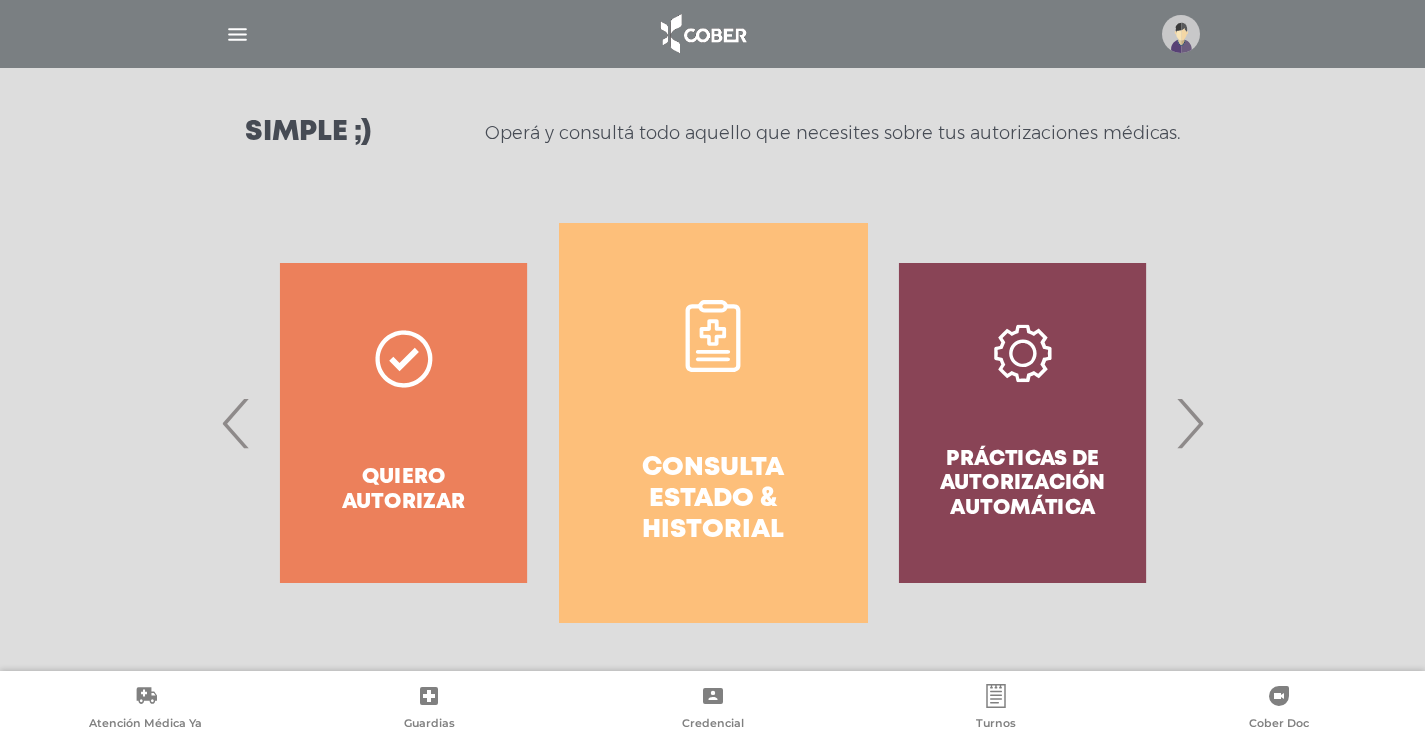 click 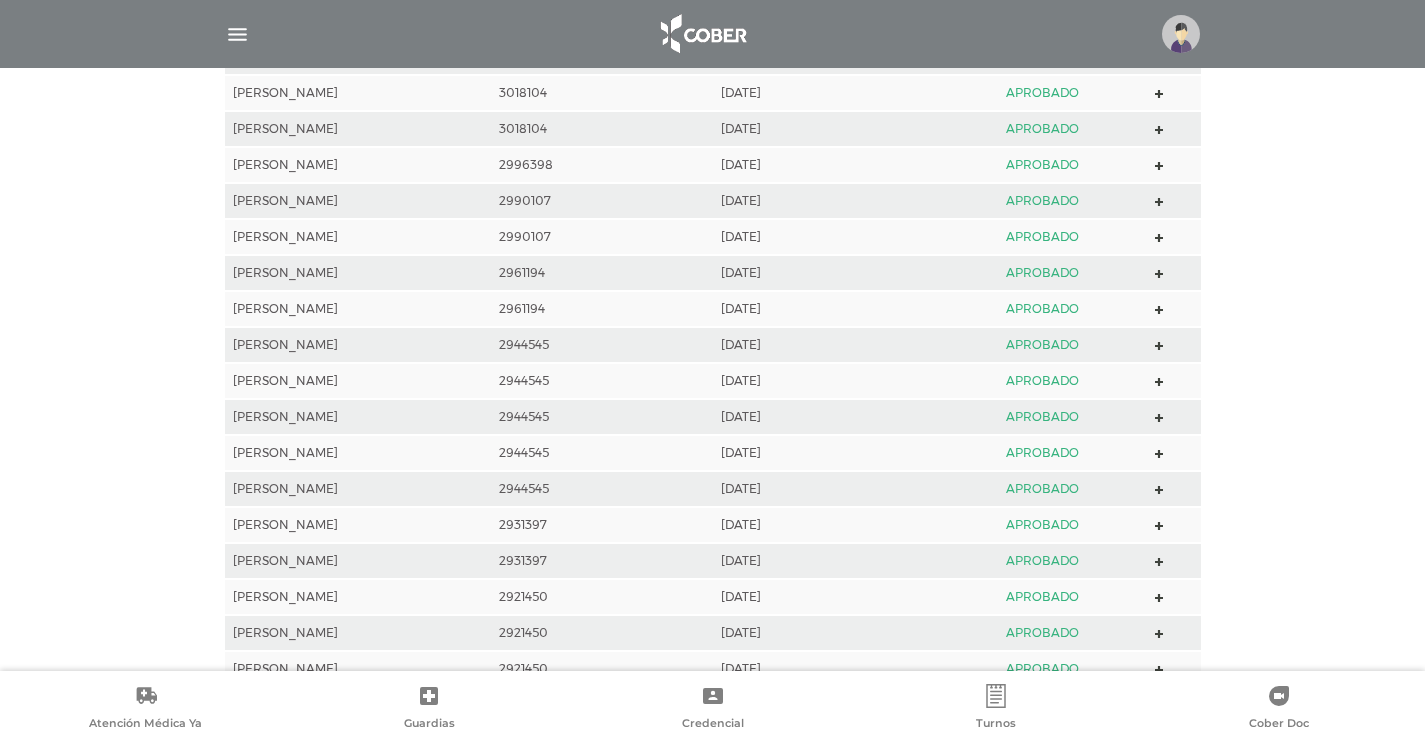 scroll, scrollTop: 1288, scrollLeft: 0, axis: vertical 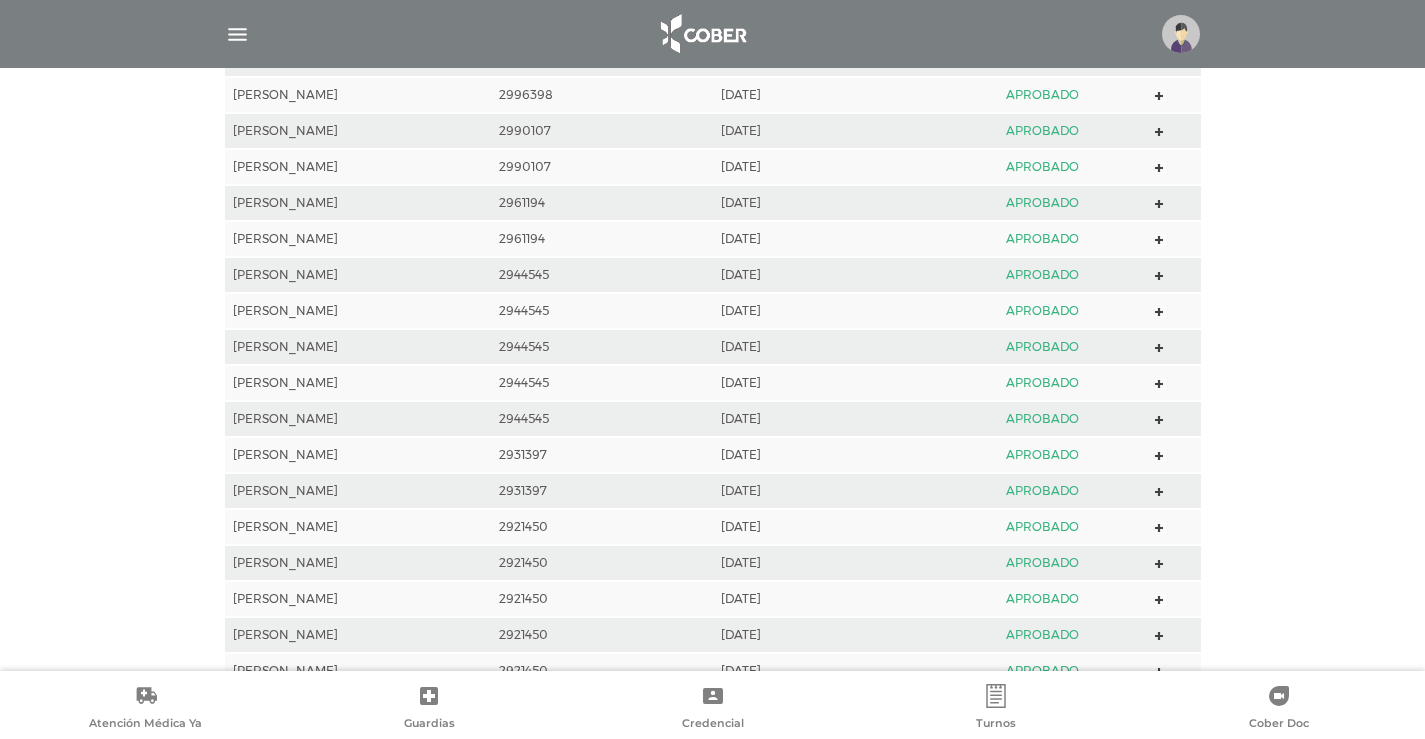 click 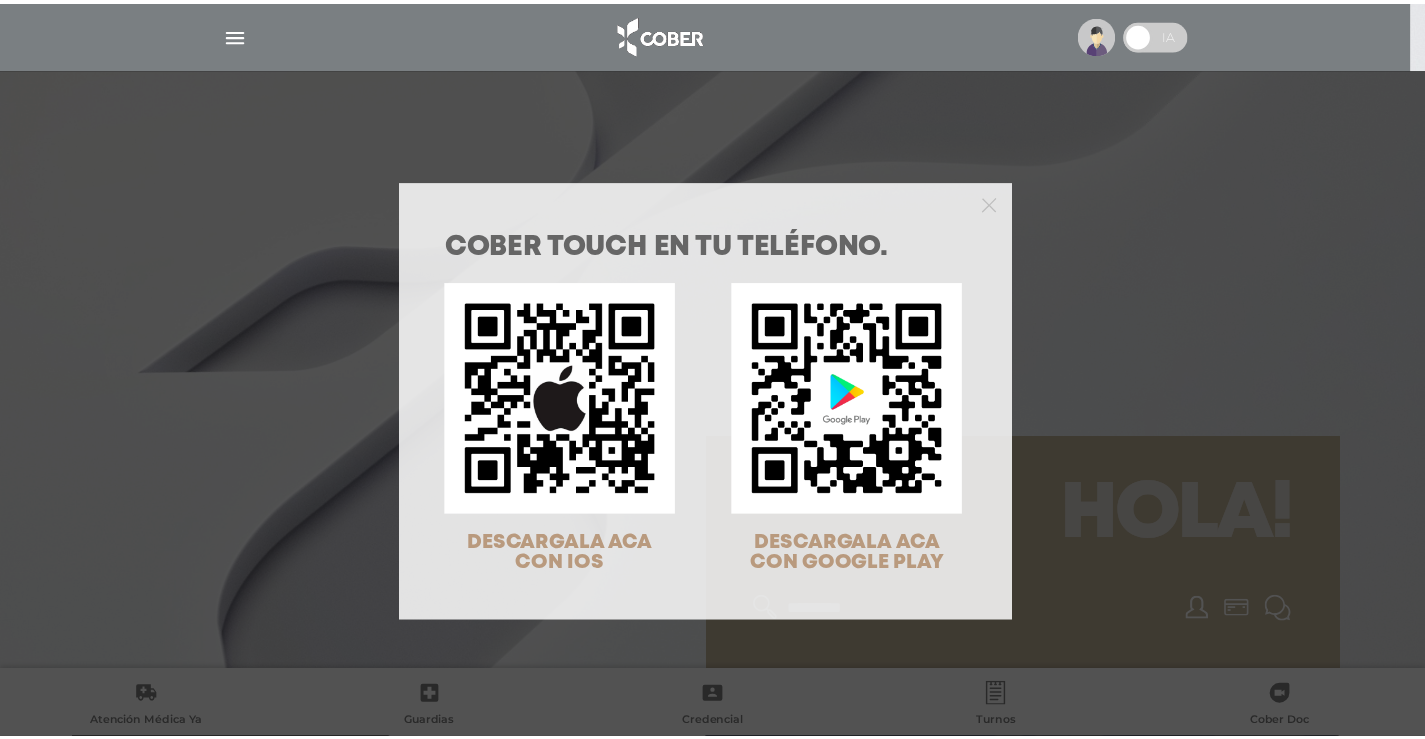scroll, scrollTop: 0, scrollLeft: 0, axis: both 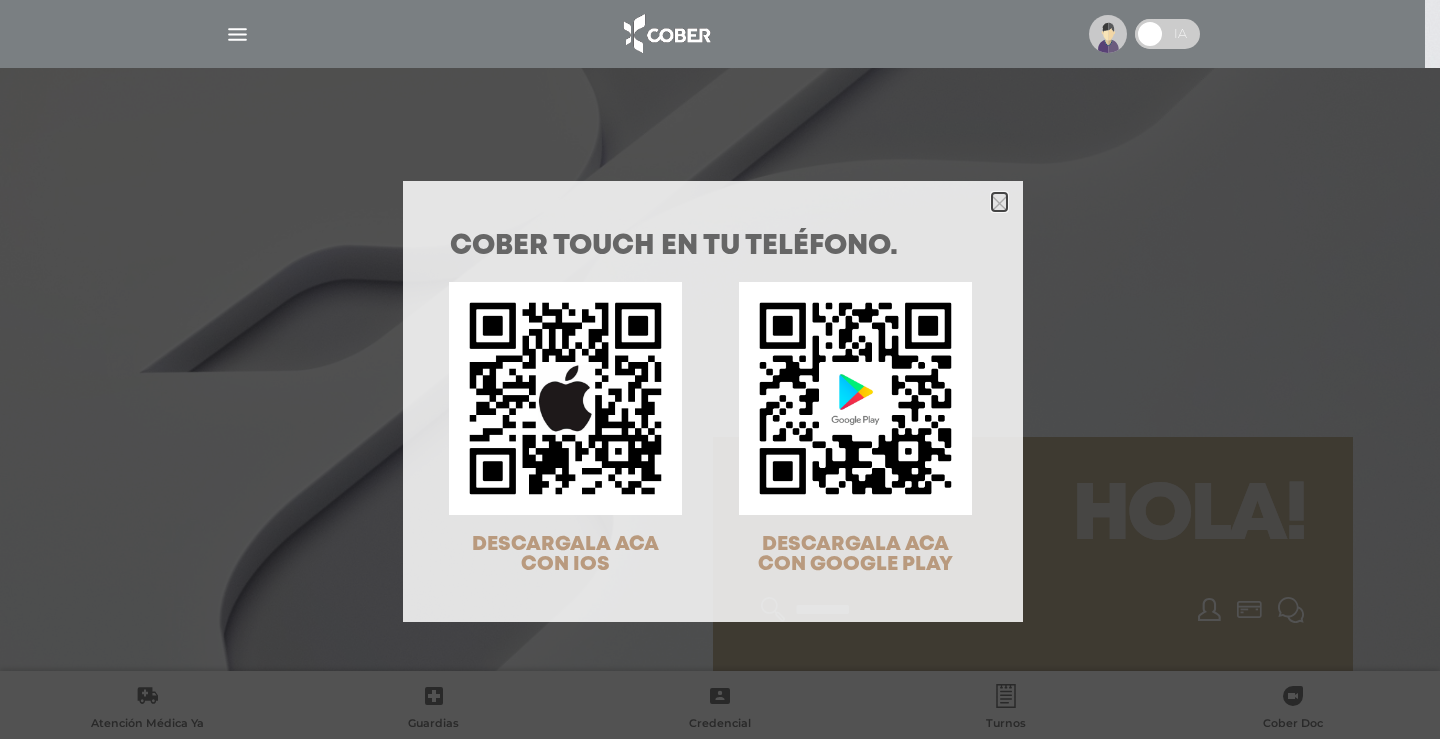 click 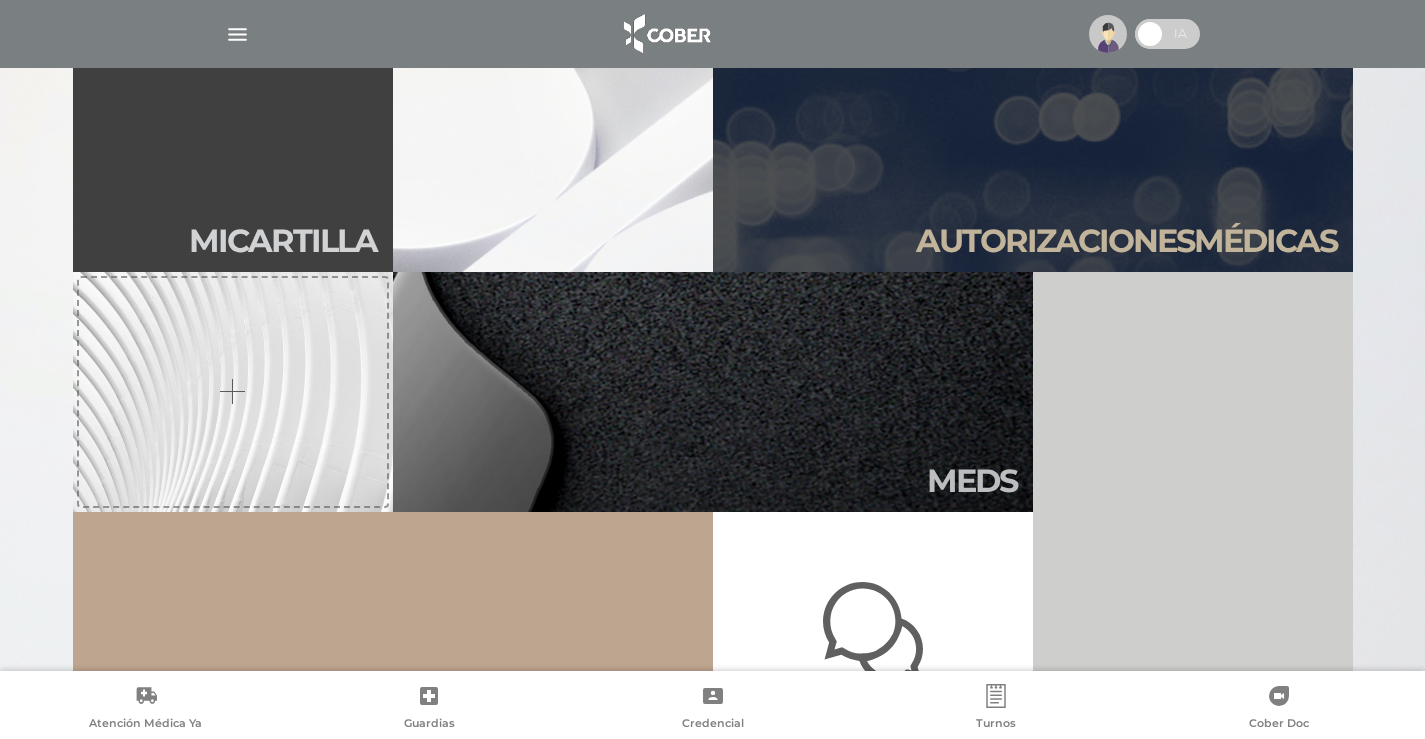 scroll, scrollTop: 667, scrollLeft: 0, axis: vertical 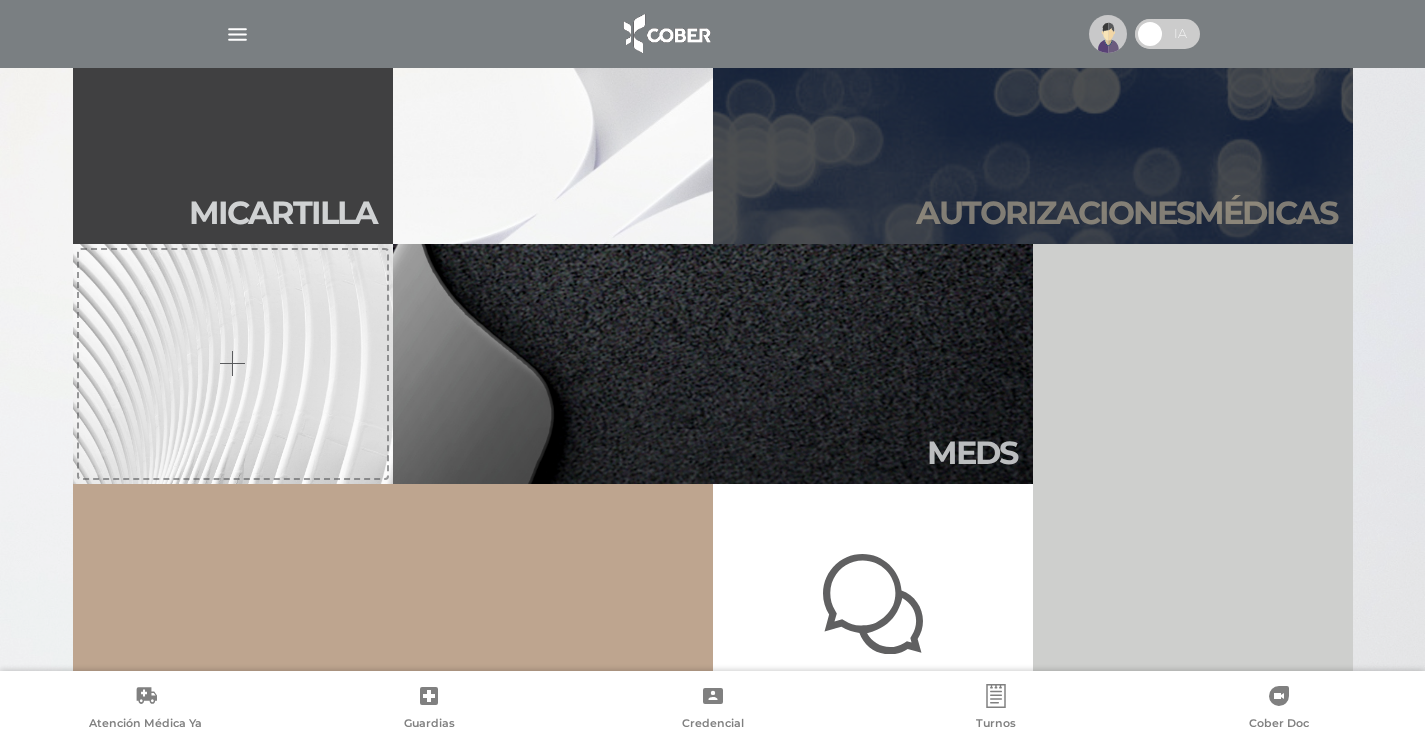 click on "Autori zaciones  médicas" at bounding box center [1126, 213] 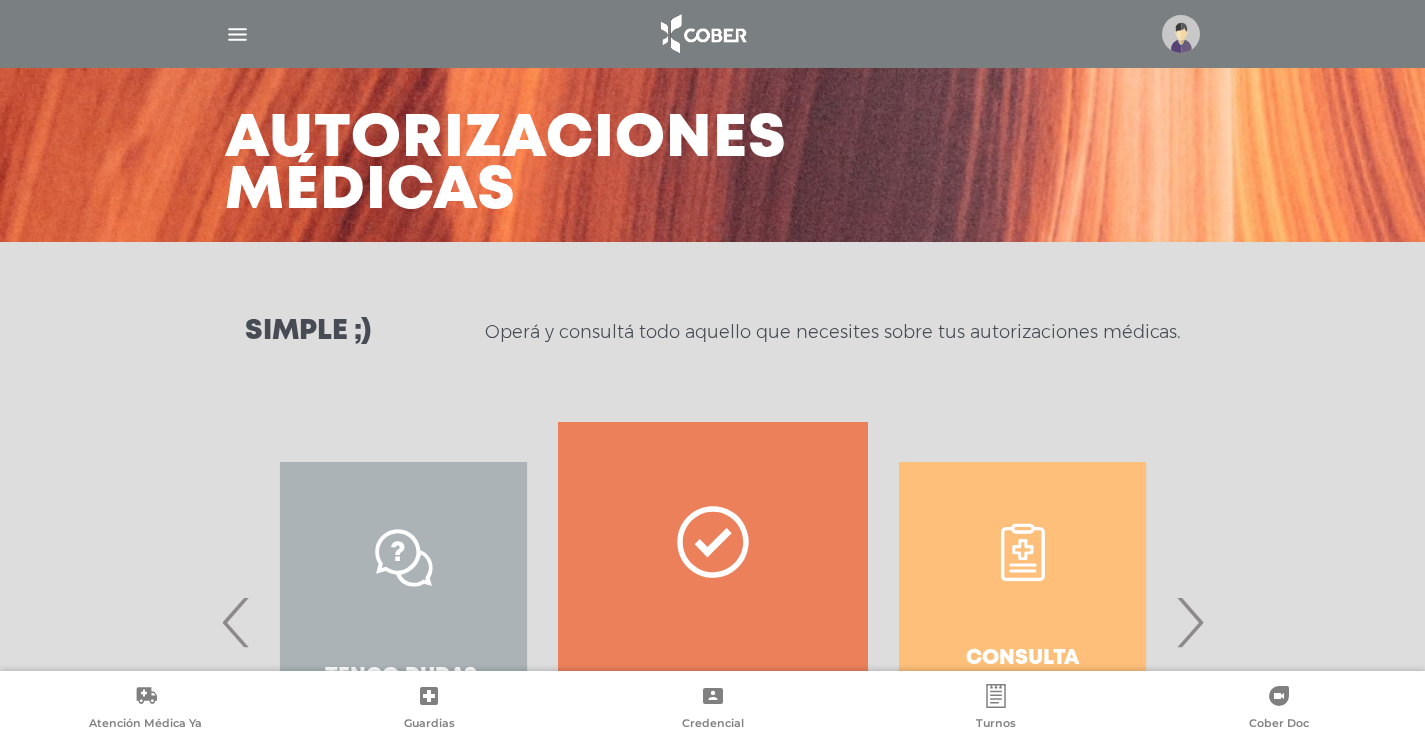scroll, scrollTop: 265, scrollLeft: 0, axis: vertical 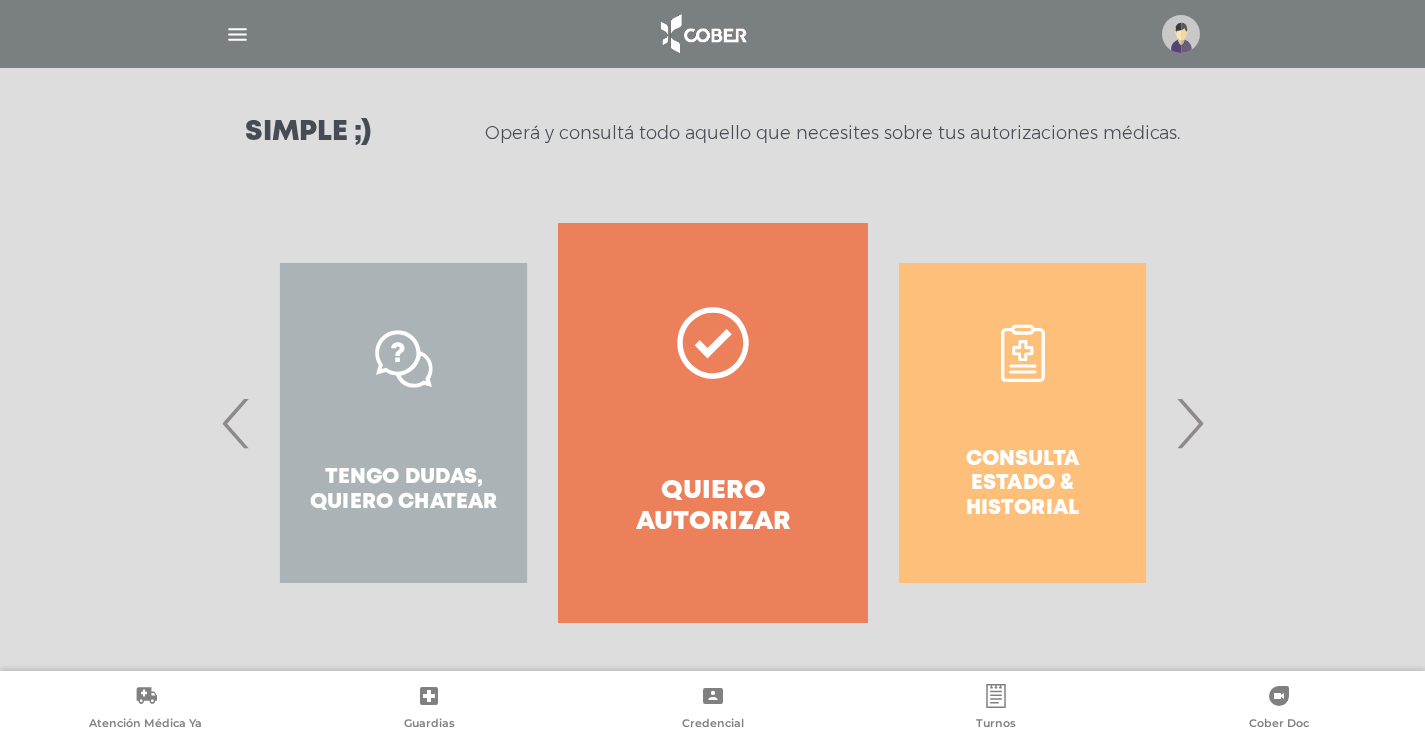 click on "›" at bounding box center (1189, 423) 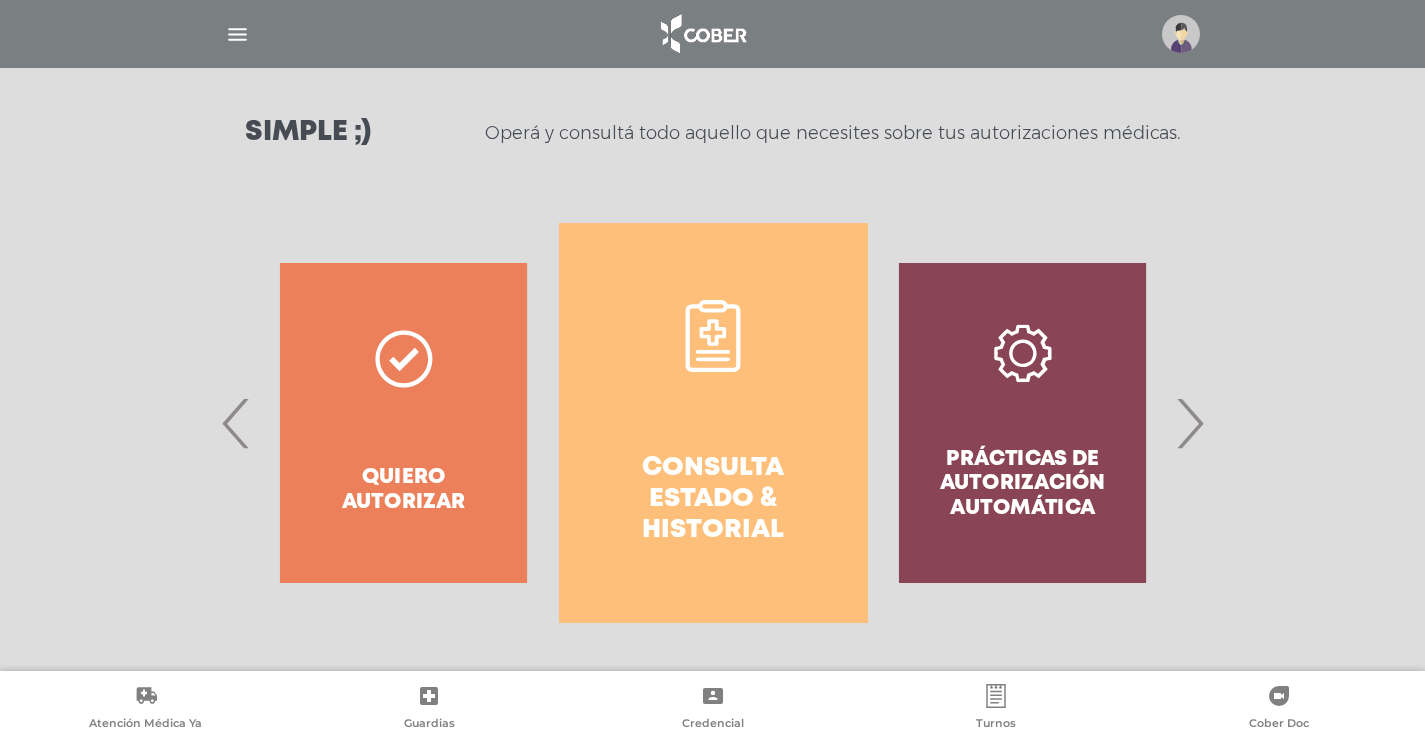 click on "Consulta estado & historial" at bounding box center [713, 423] 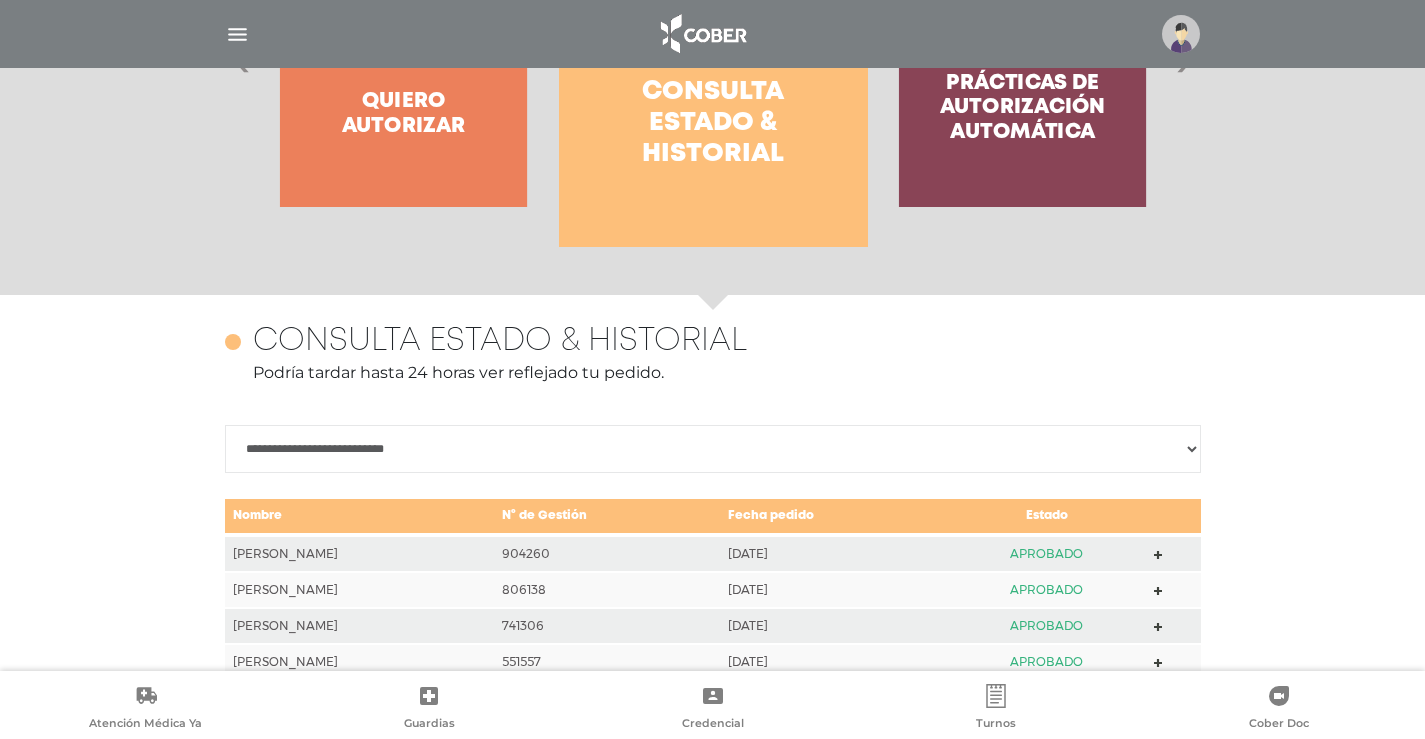 scroll, scrollTop: 868, scrollLeft: 0, axis: vertical 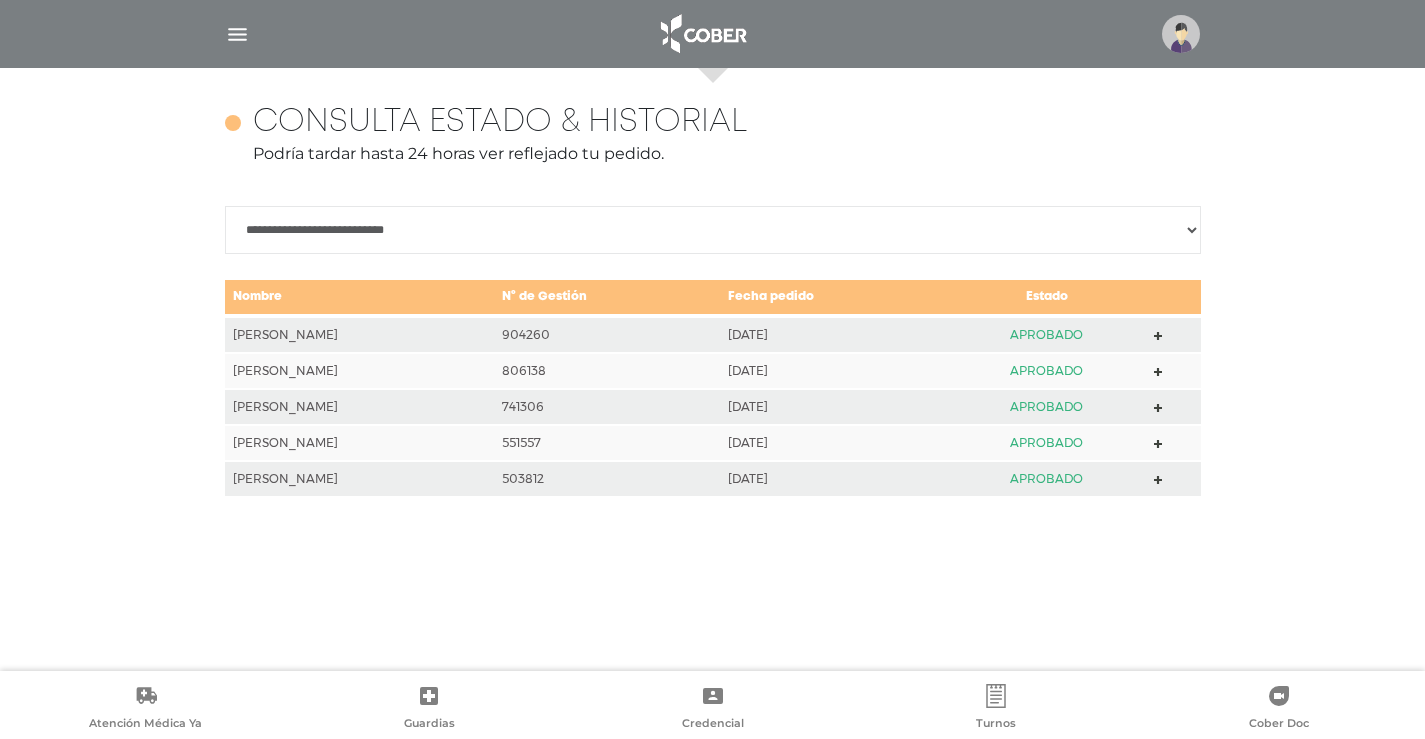 click on "**********" at bounding box center (713, 230) 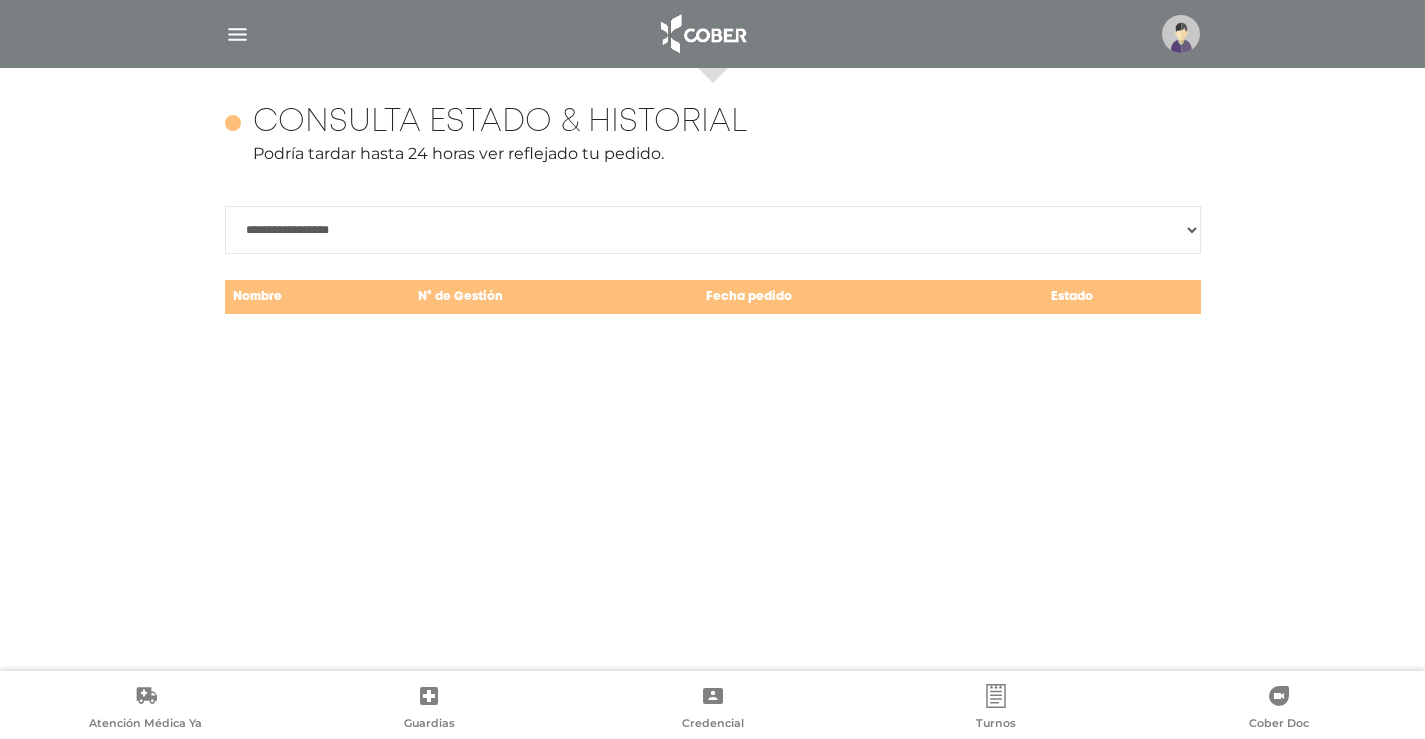 click on "**********" at bounding box center (713, 211) 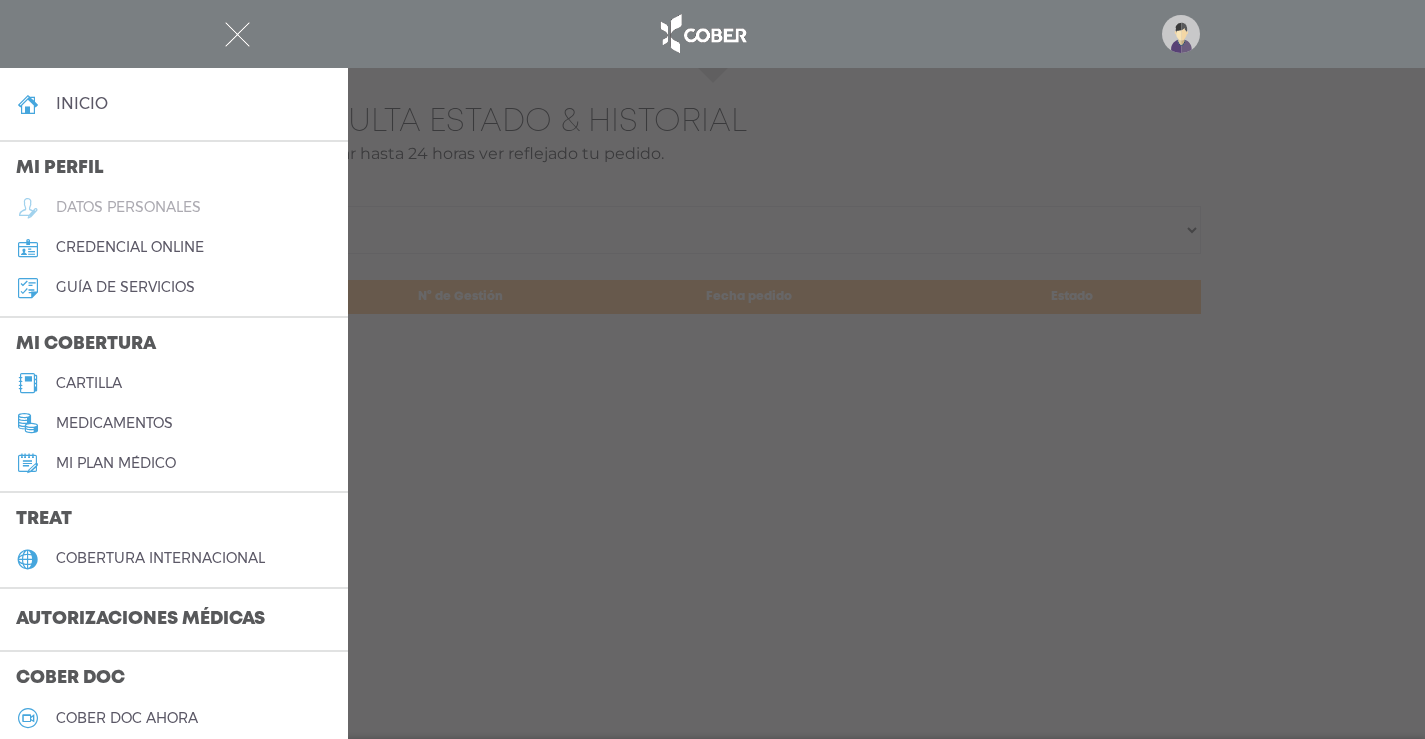 click on "datos personales" at bounding box center [128, 207] 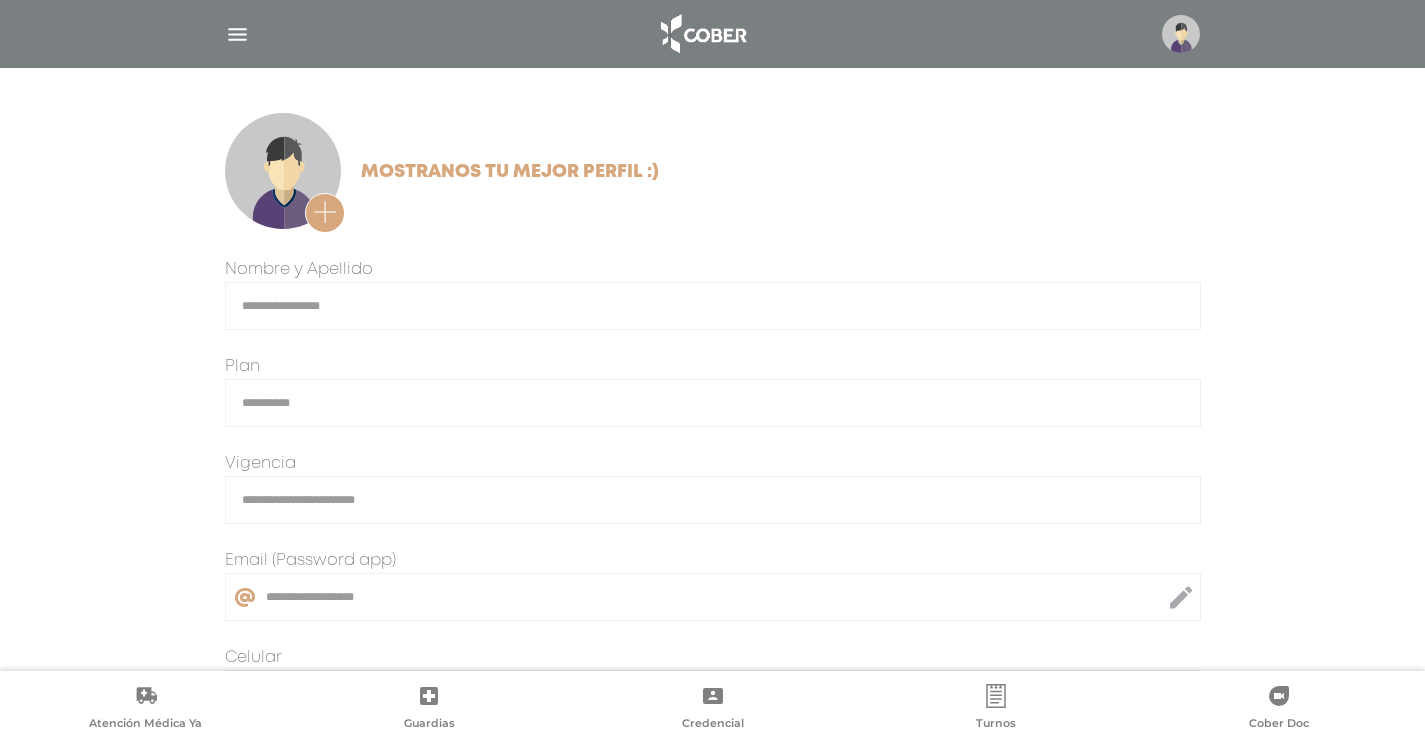 scroll, scrollTop: 0, scrollLeft: 0, axis: both 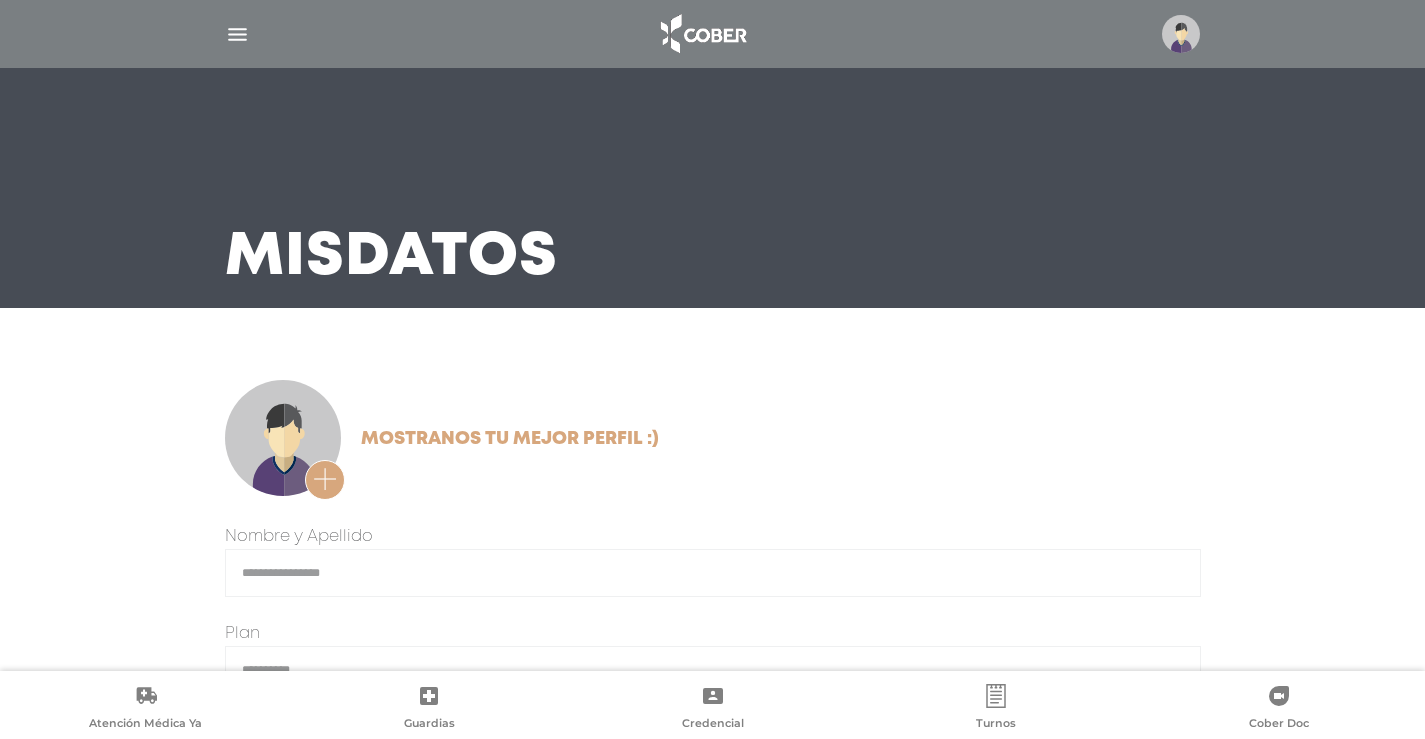 click at bounding box center [237, 34] 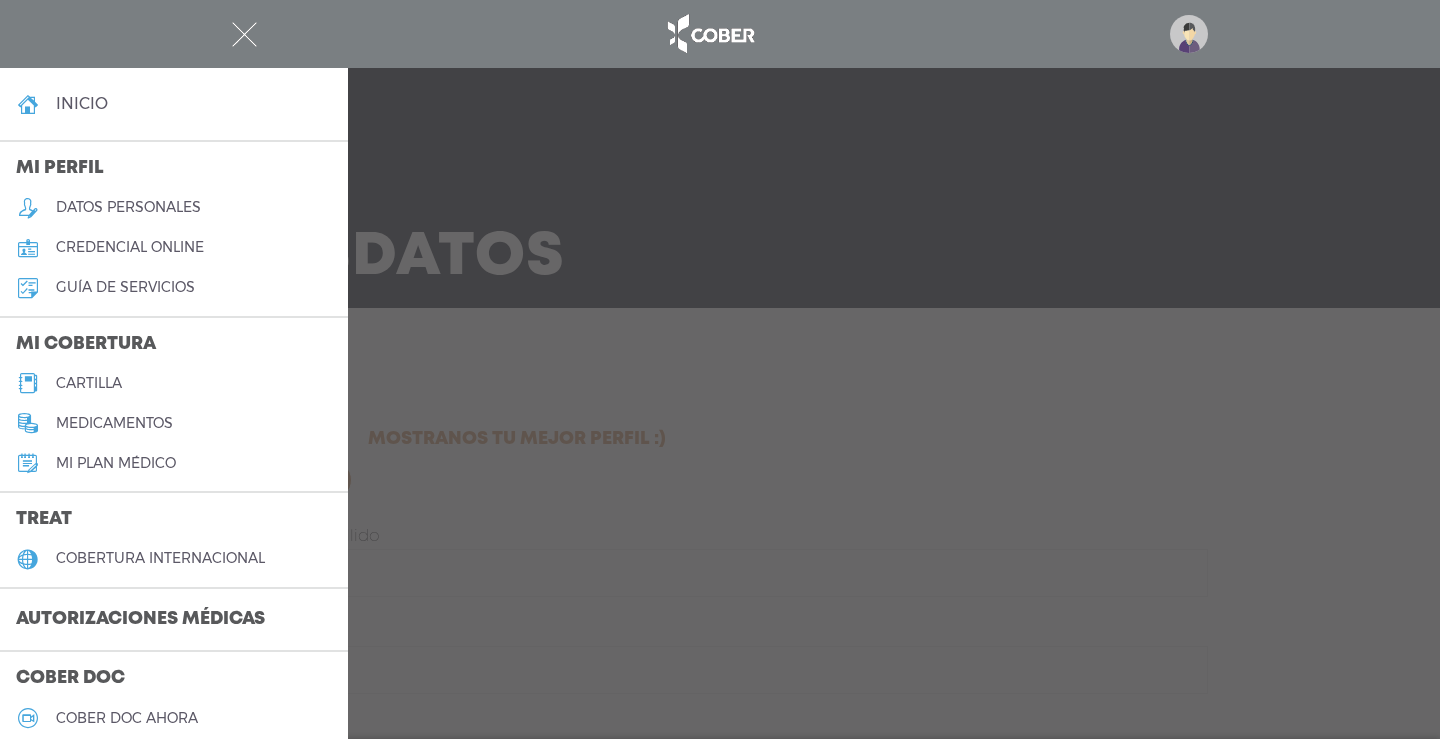 click on "inicio" at bounding box center (82, 103) 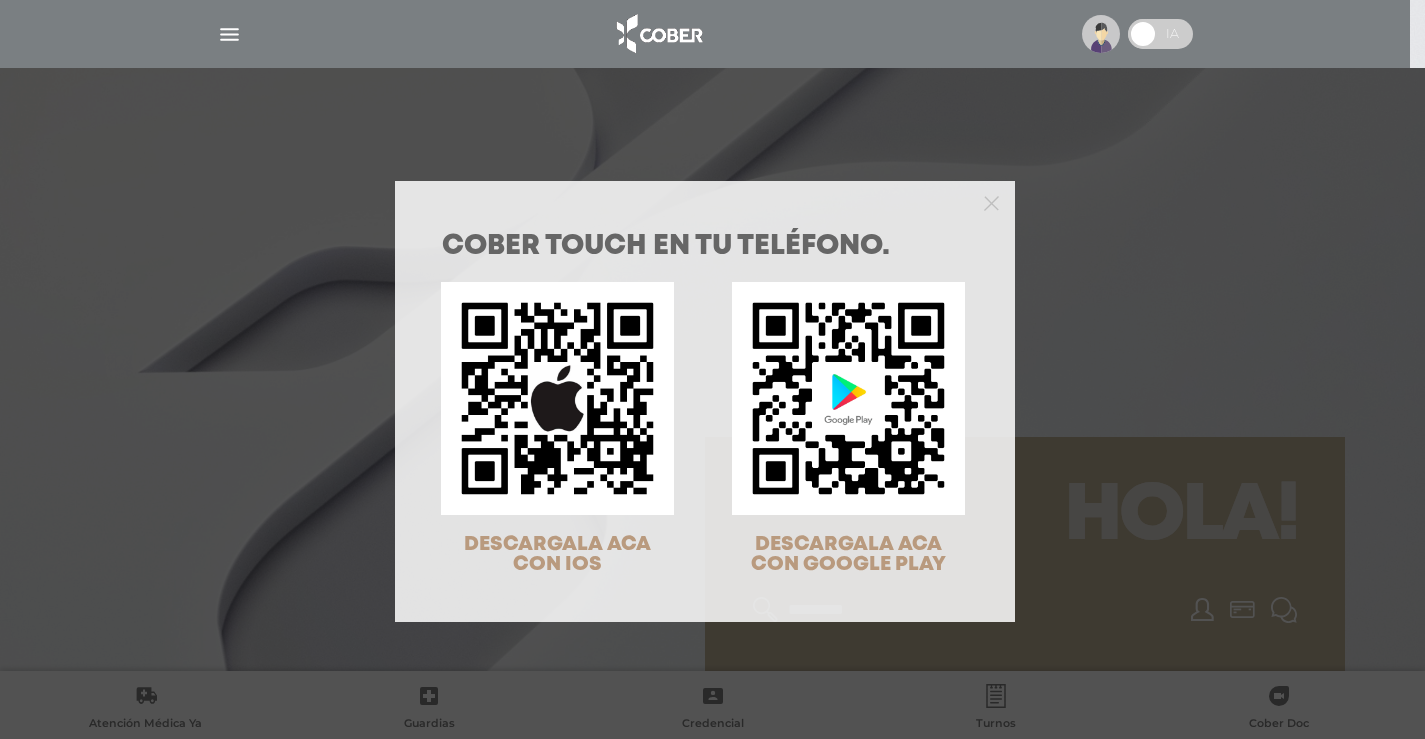 scroll, scrollTop: 0, scrollLeft: 0, axis: both 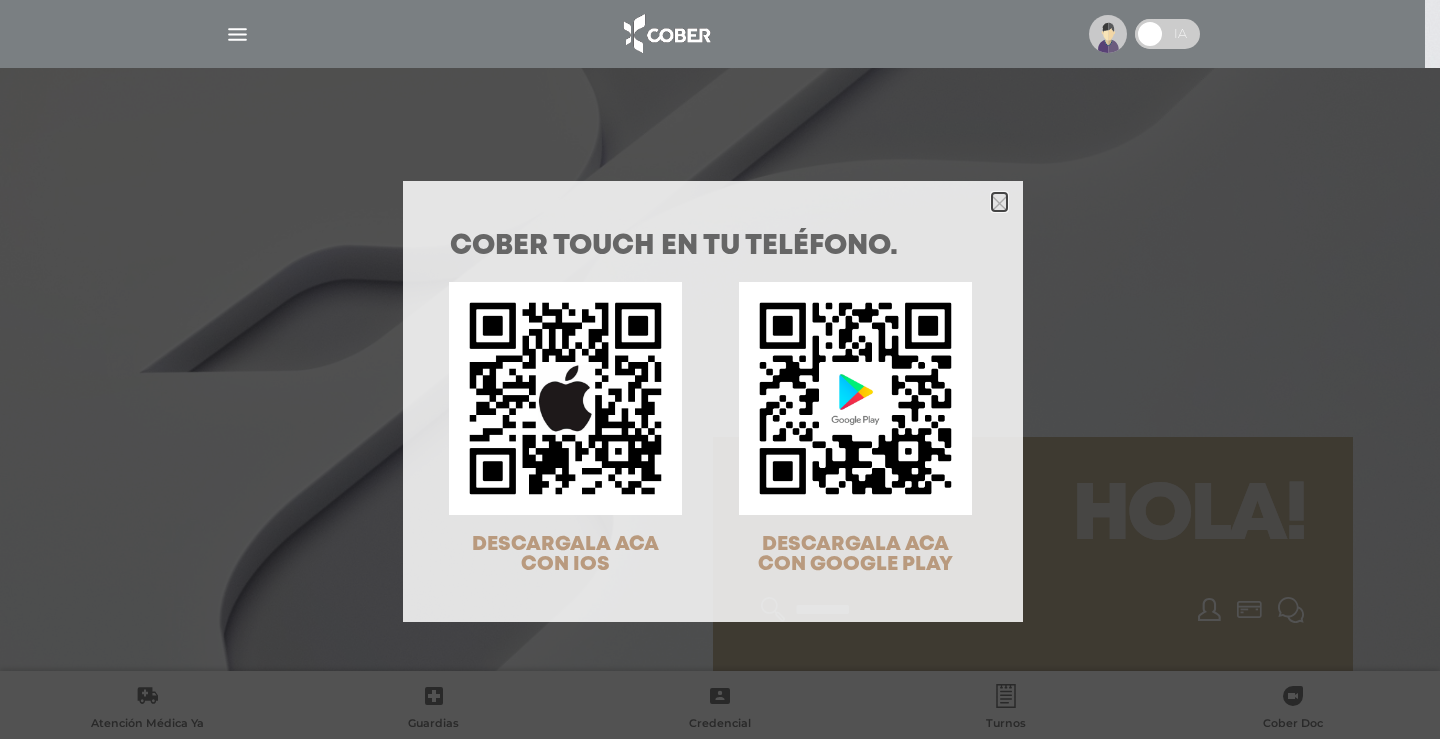 click 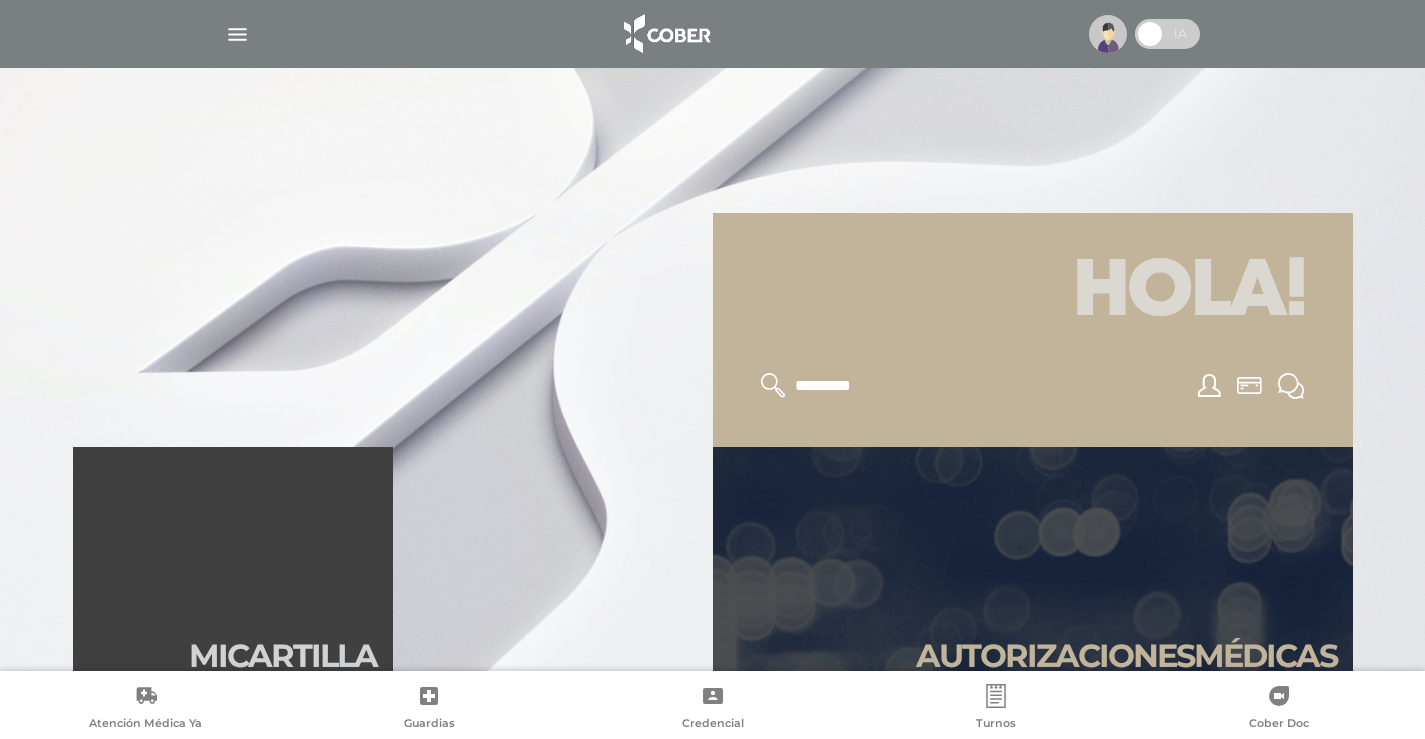 scroll, scrollTop: 400, scrollLeft: 0, axis: vertical 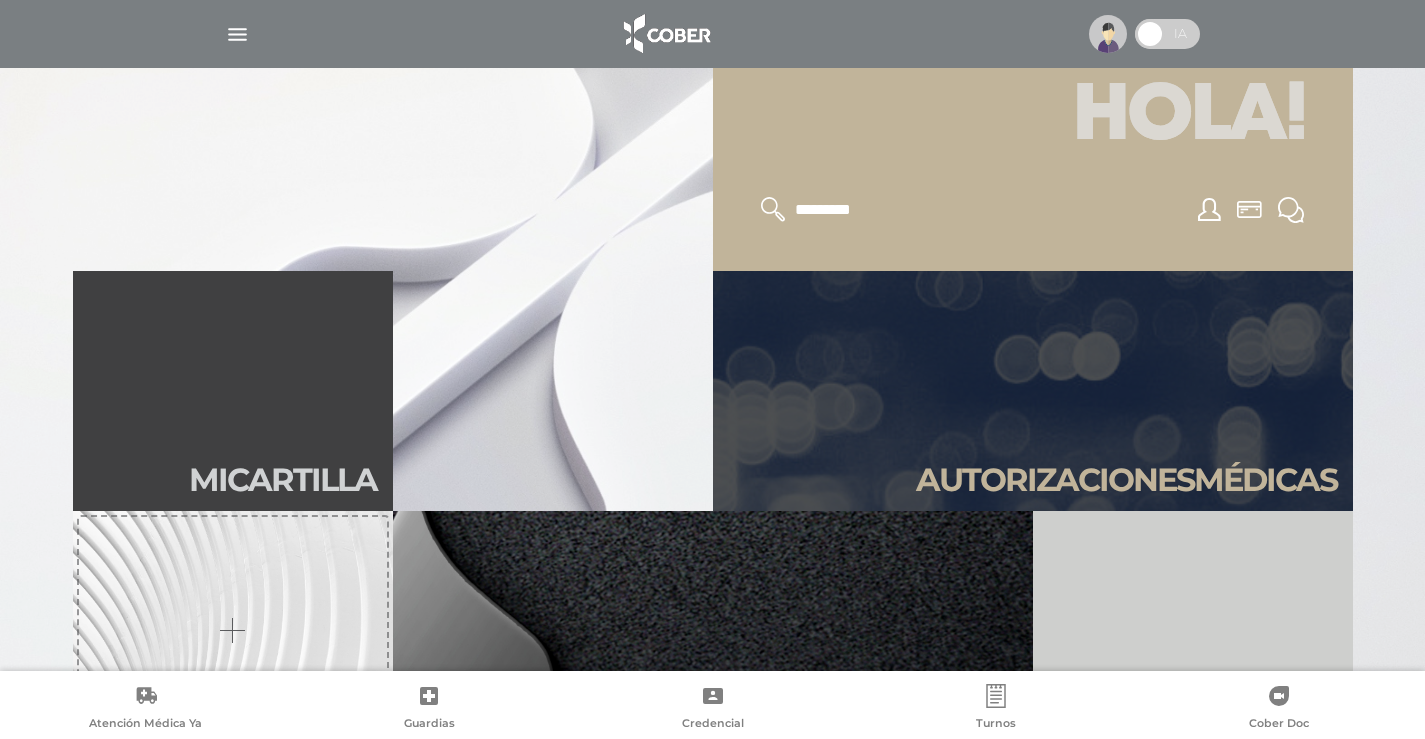 click at bounding box center (1150, 34) 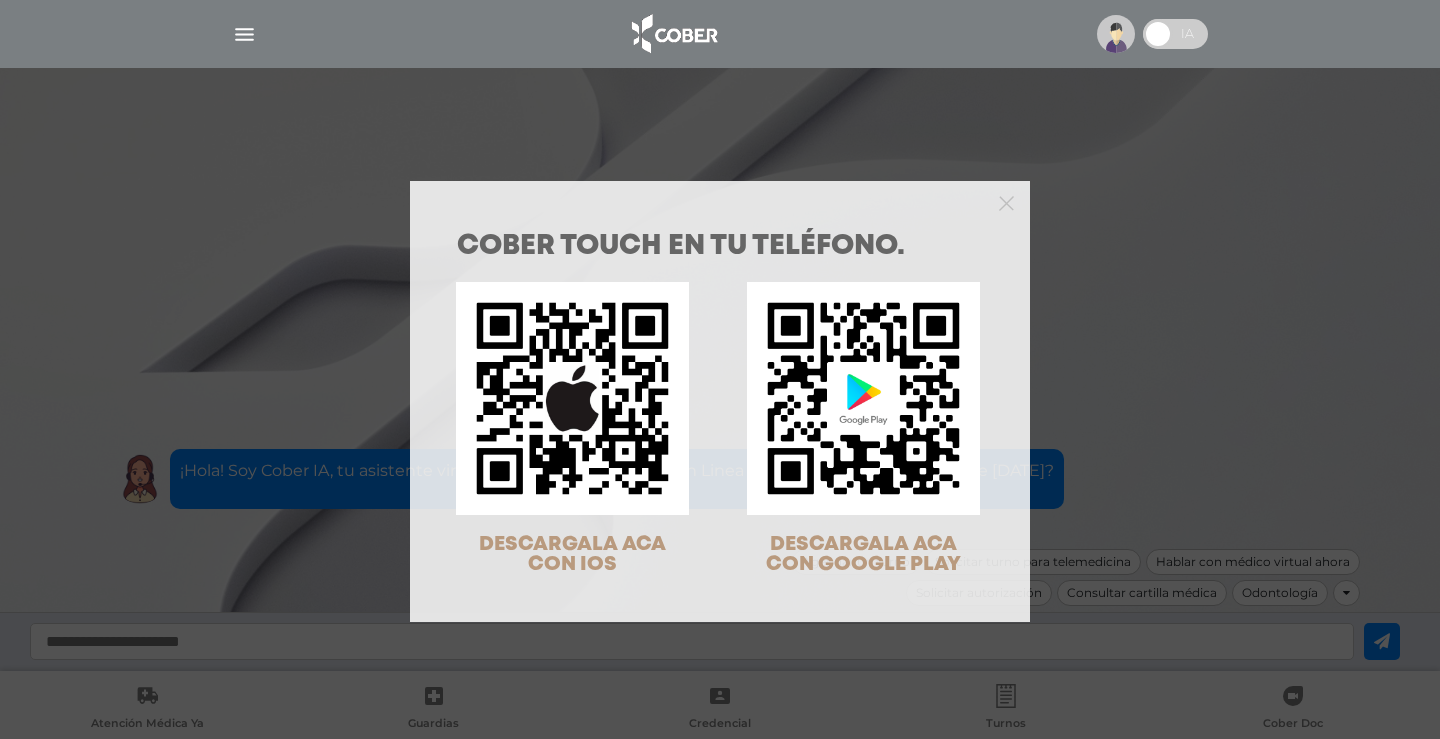 scroll, scrollTop: 0, scrollLeft: 0, axis: both 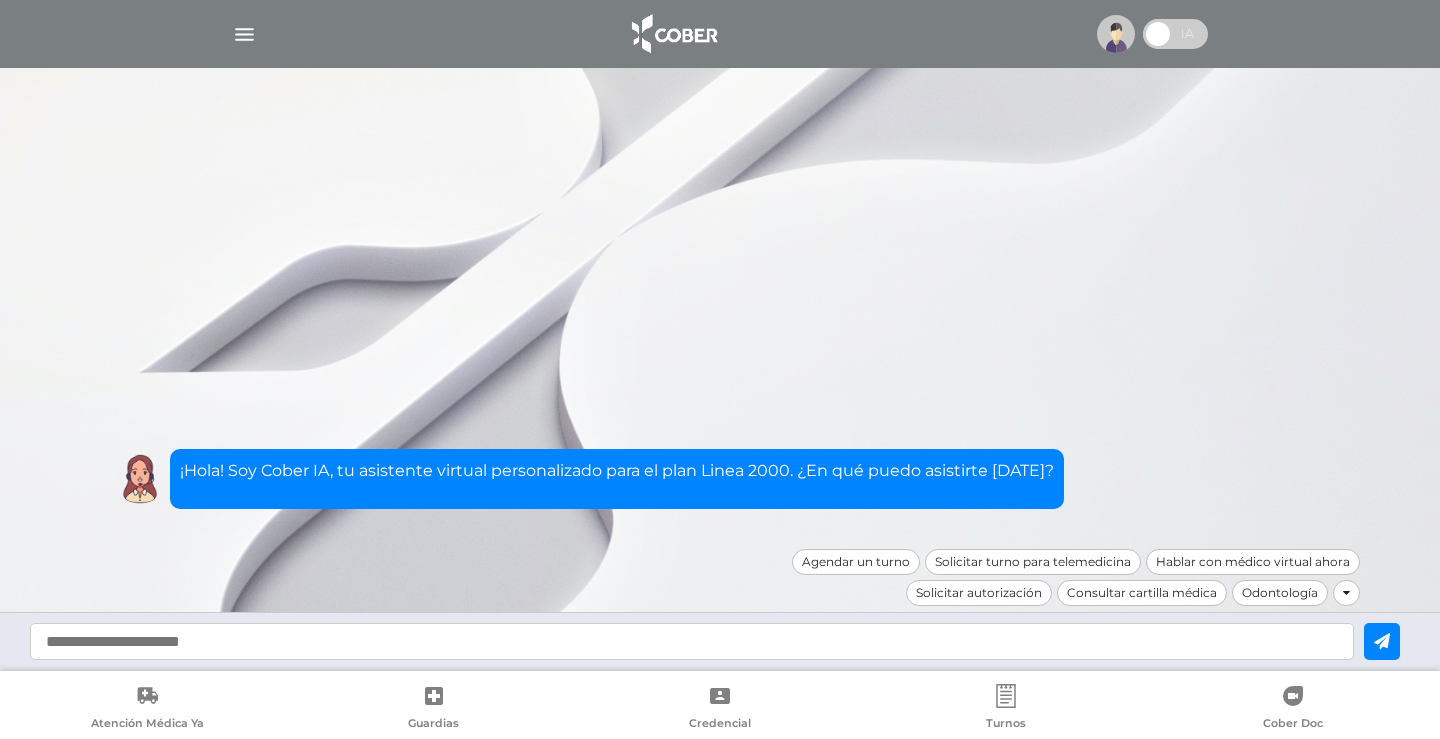 click at bounding box center (1158, 34) 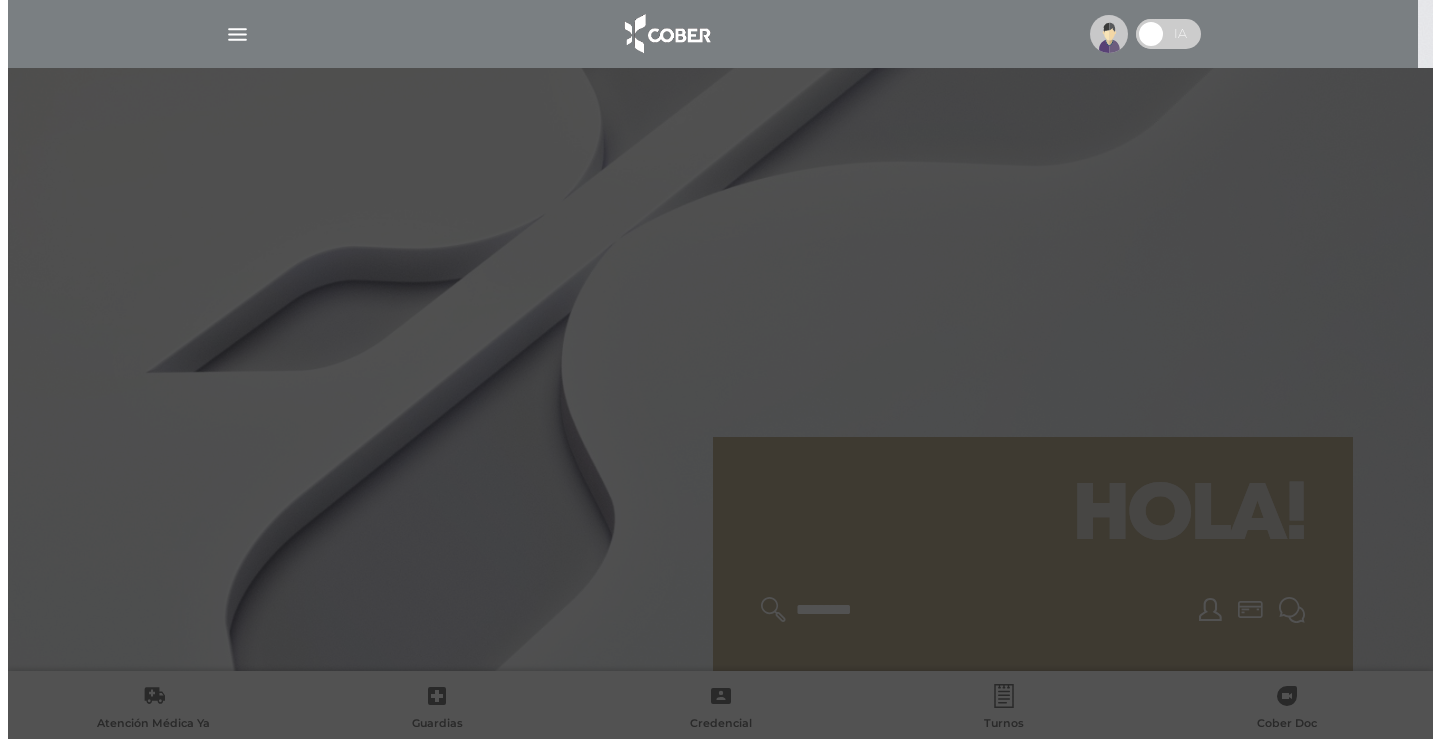 scroll, scrollTop: 0, scrollLeft: 0, axis: both 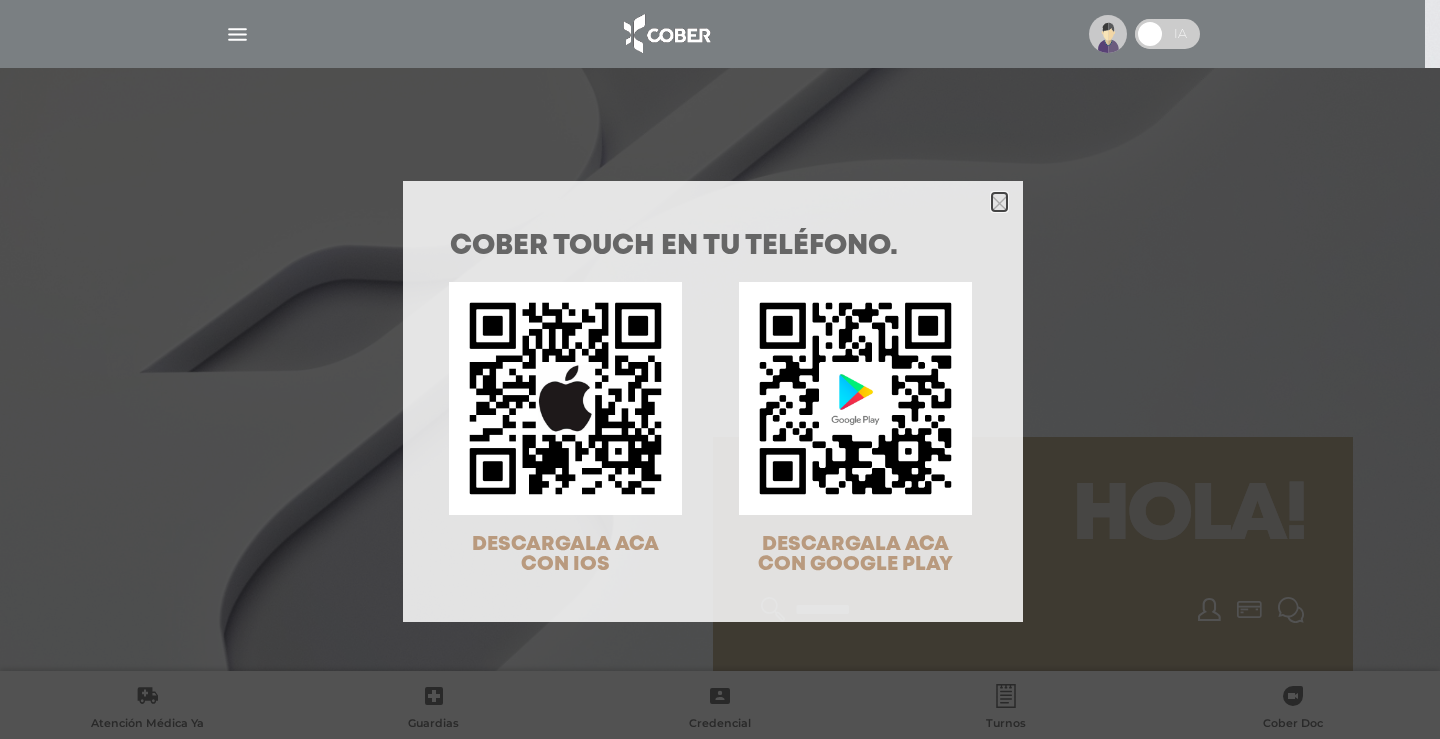 click 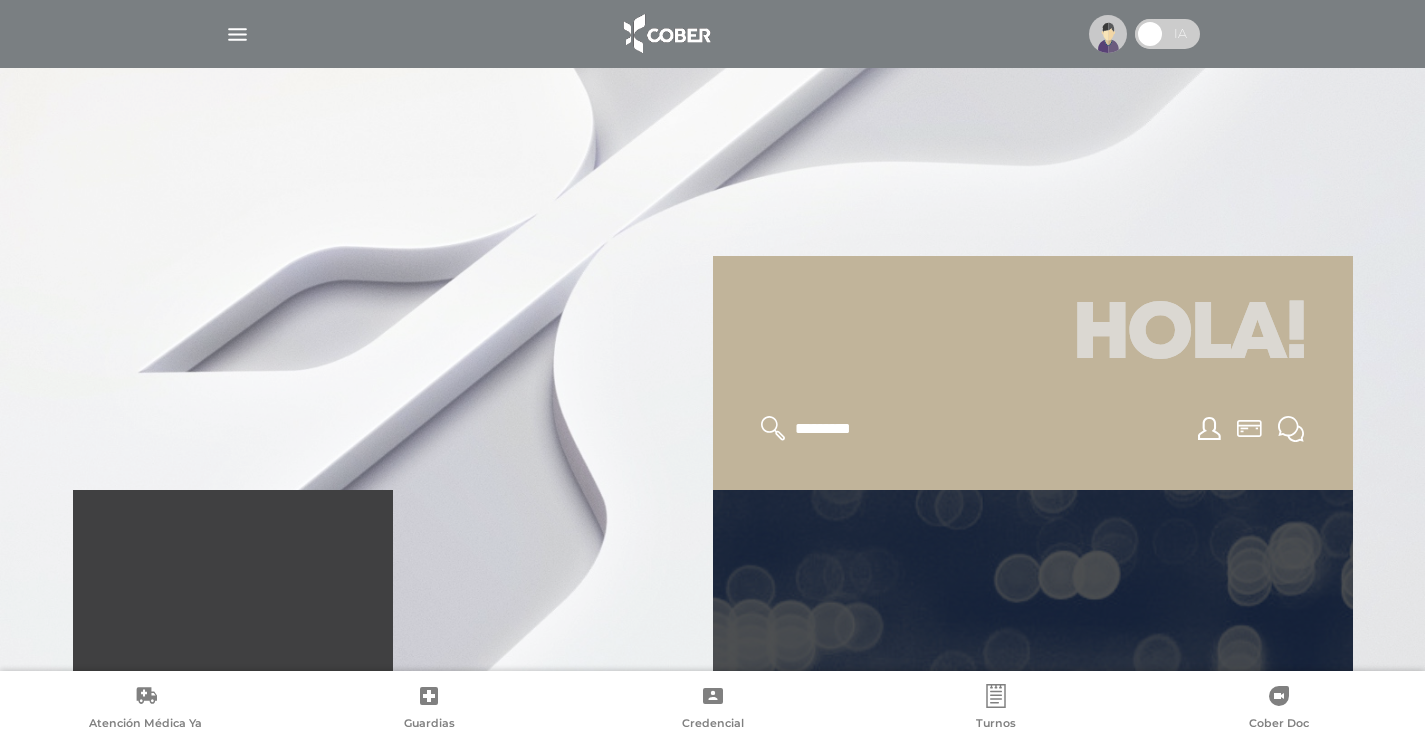scroll, scrollTop: 533, scrollLeft: 0, axis: vertical 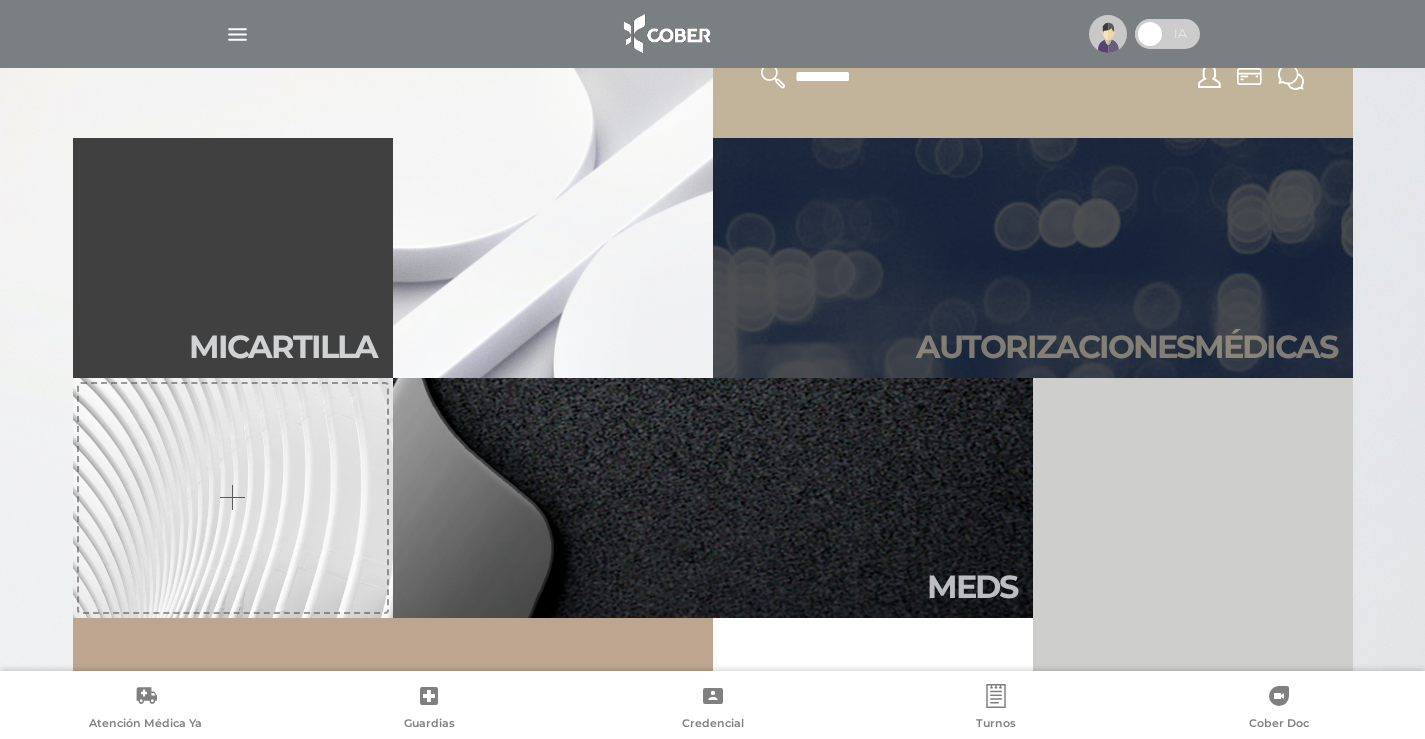 click on "Autori zaciones  médicas" at bounding box center [1126, 347] 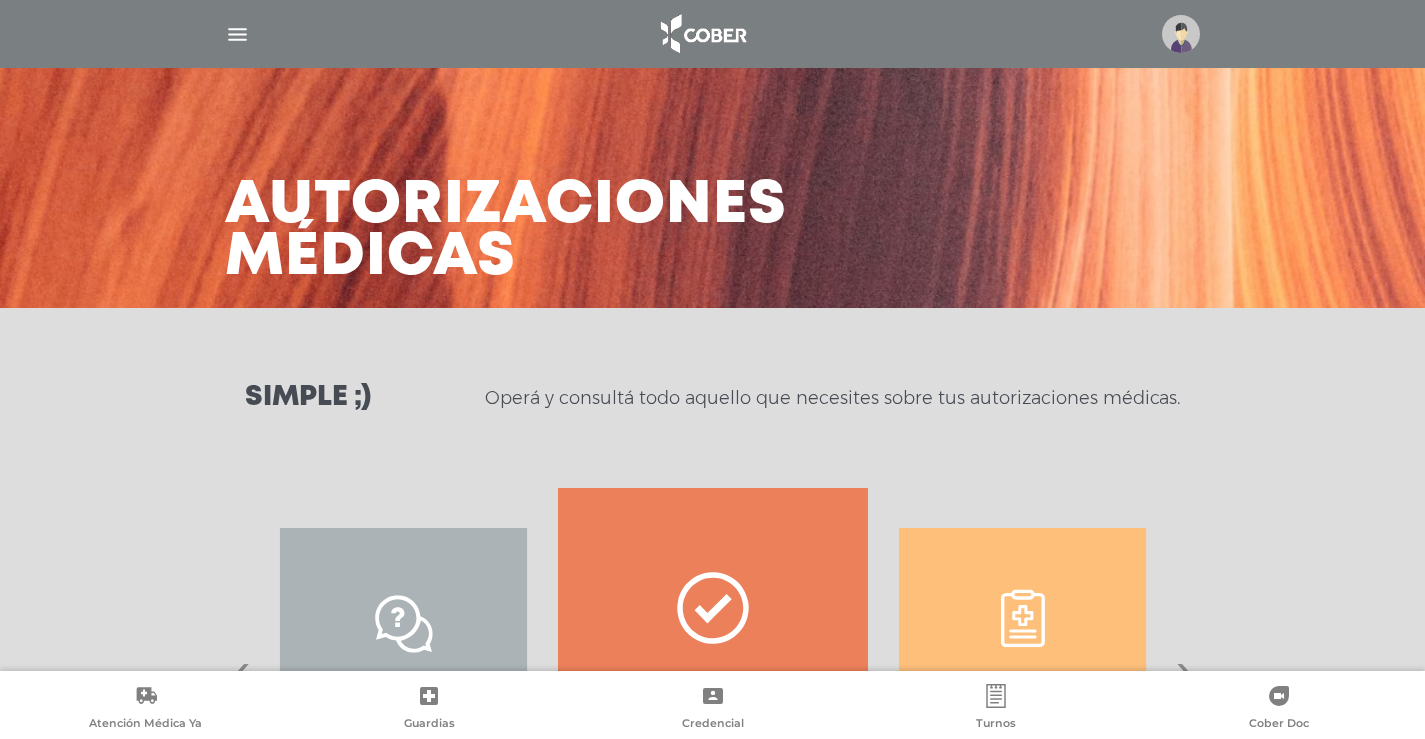 scroll, scrollTop: 265, scrollLeft: 0, axis: vertical 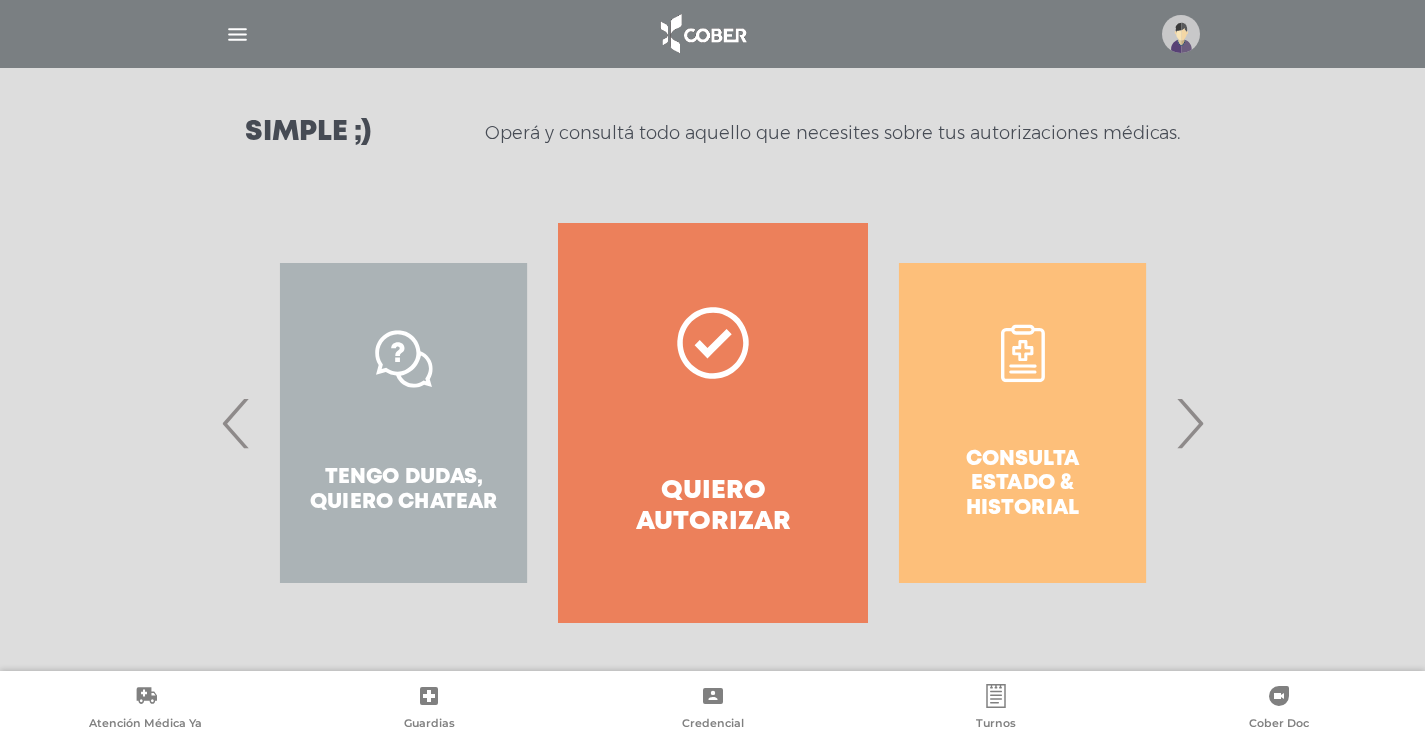 click on "›" at bounding box center (1189, 423) 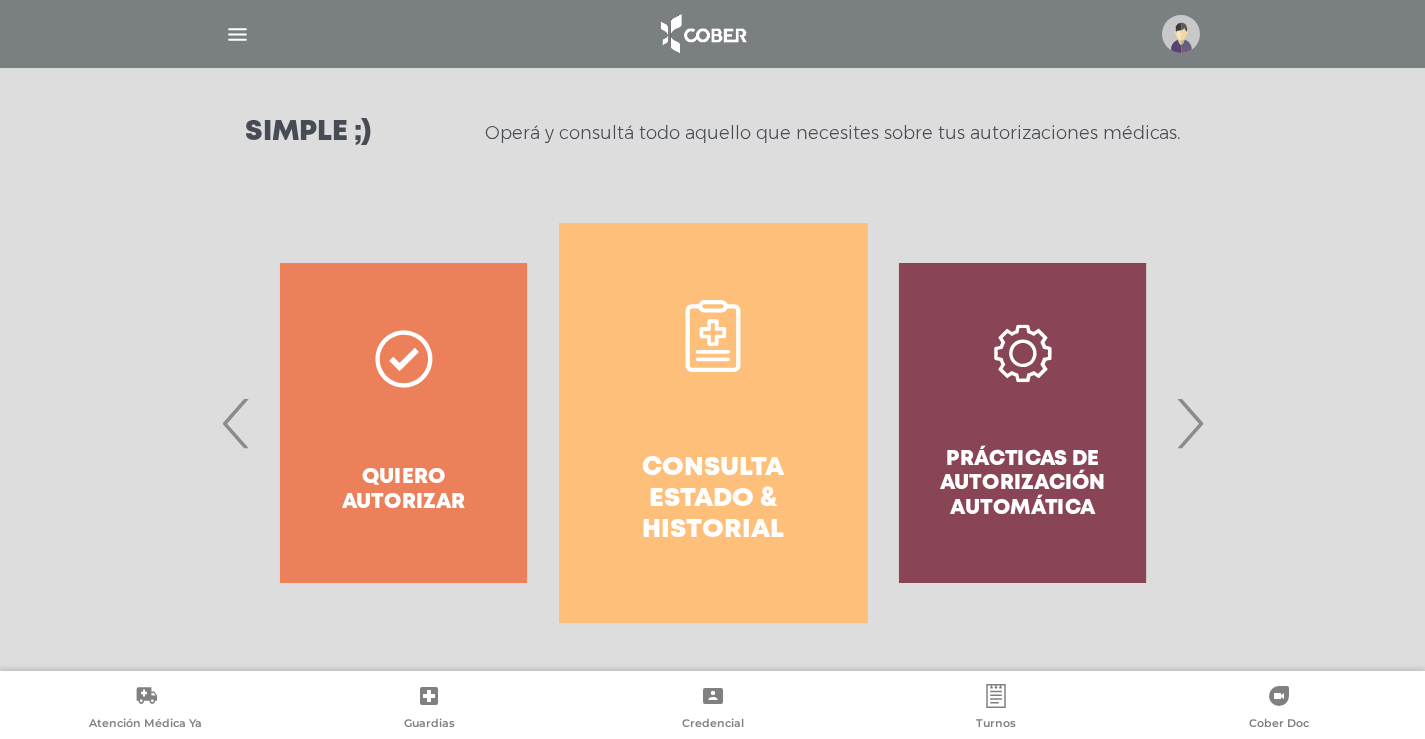click 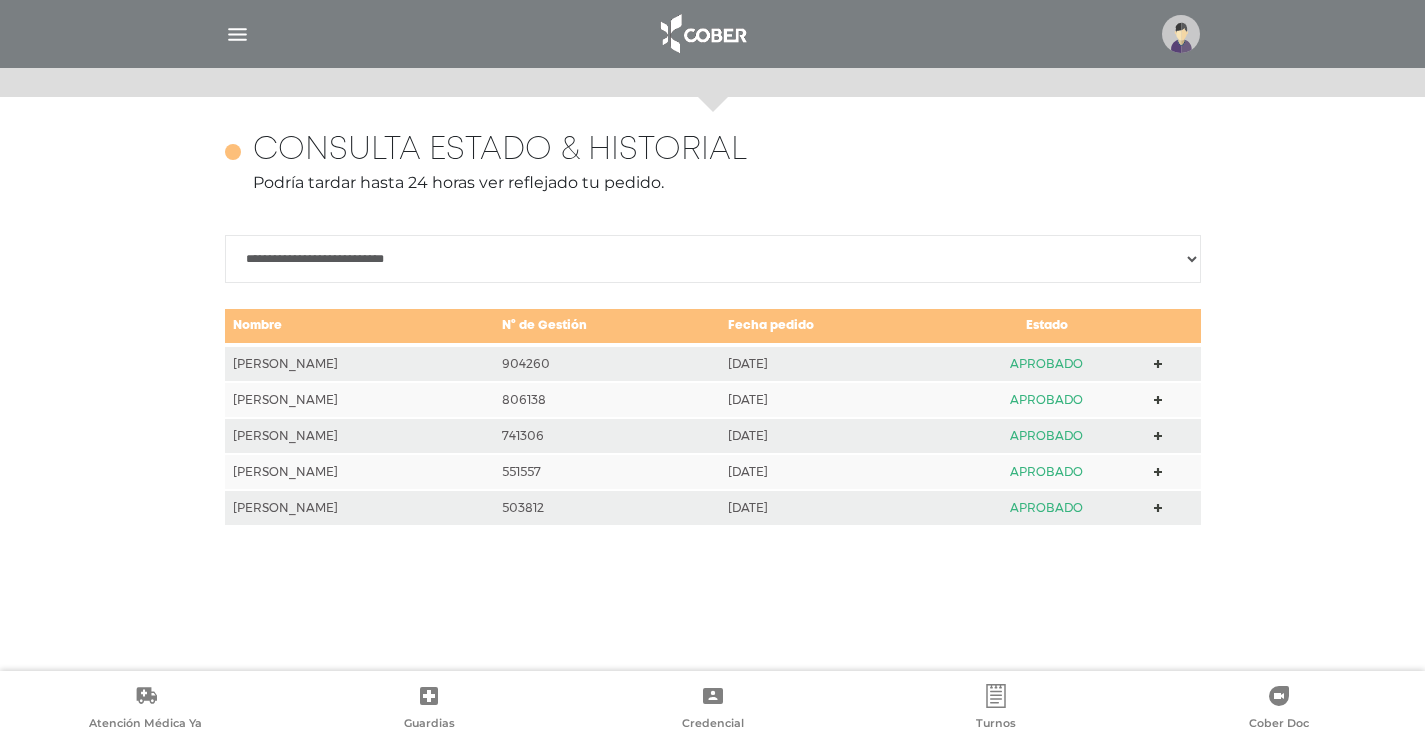 scroll, scrollTop: 868, scrollLeft: 0, axis: vertical 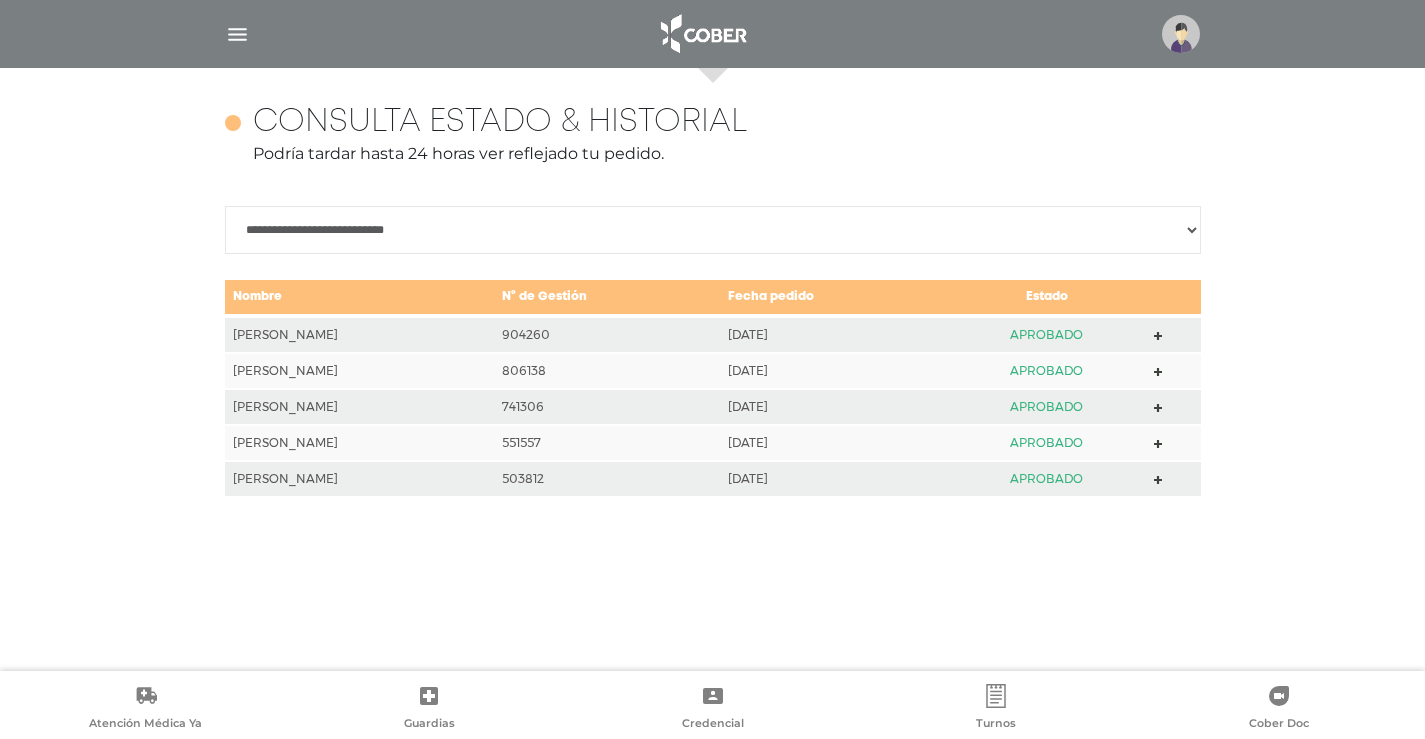 click on "**********" at bounding box center (713, 230) 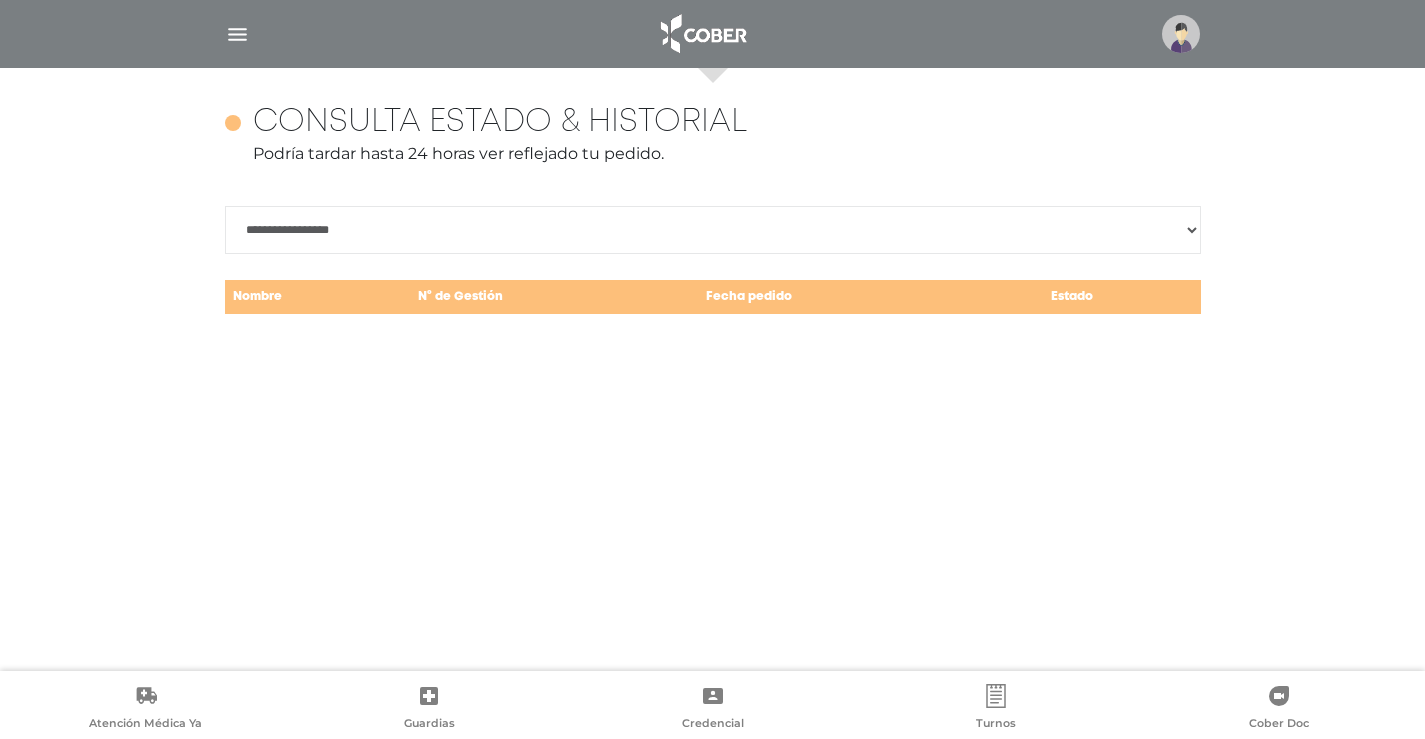 click on "Consulta estado & historial
Podría tardar hasta 24 horas ver reflejado tu pedido." at bounding box center (713, 143) 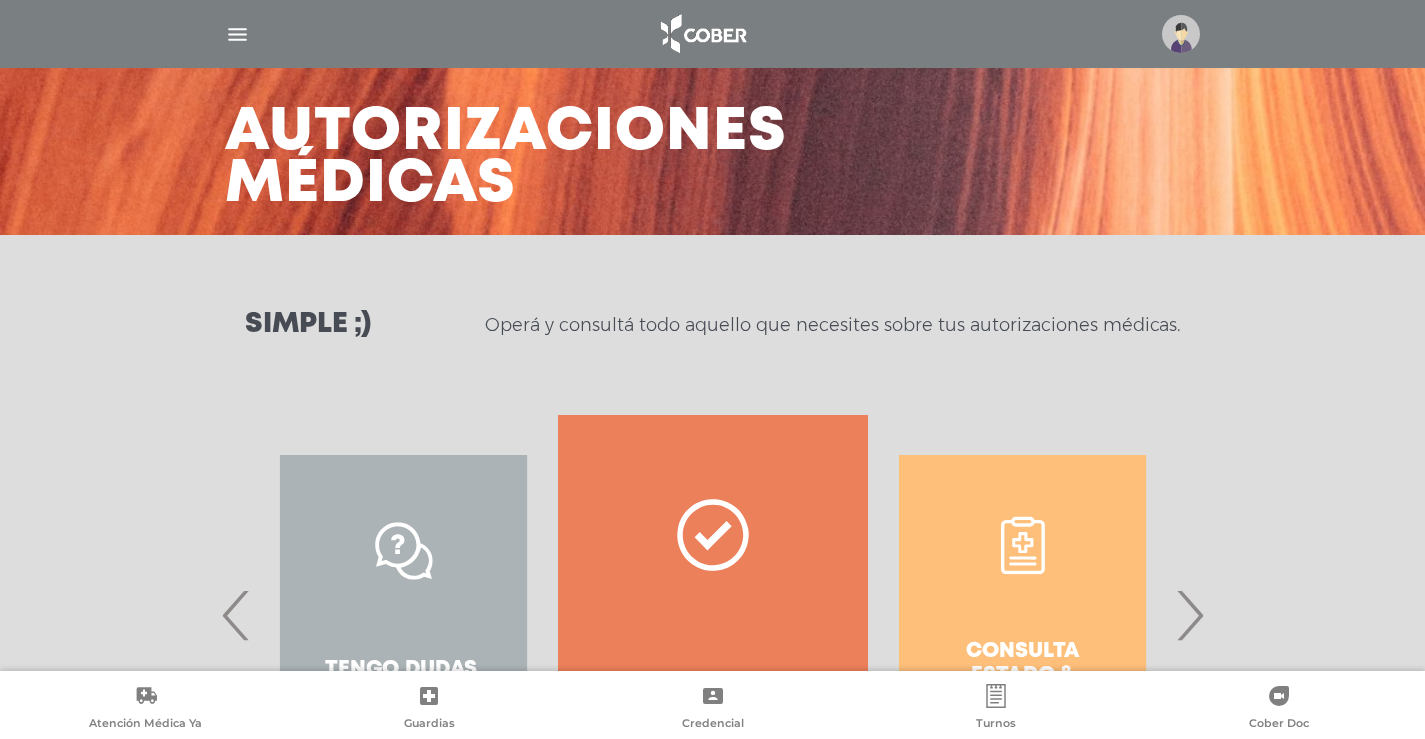 scroll, scrollTop: 265, scrollLeft: 0, axis: vertical 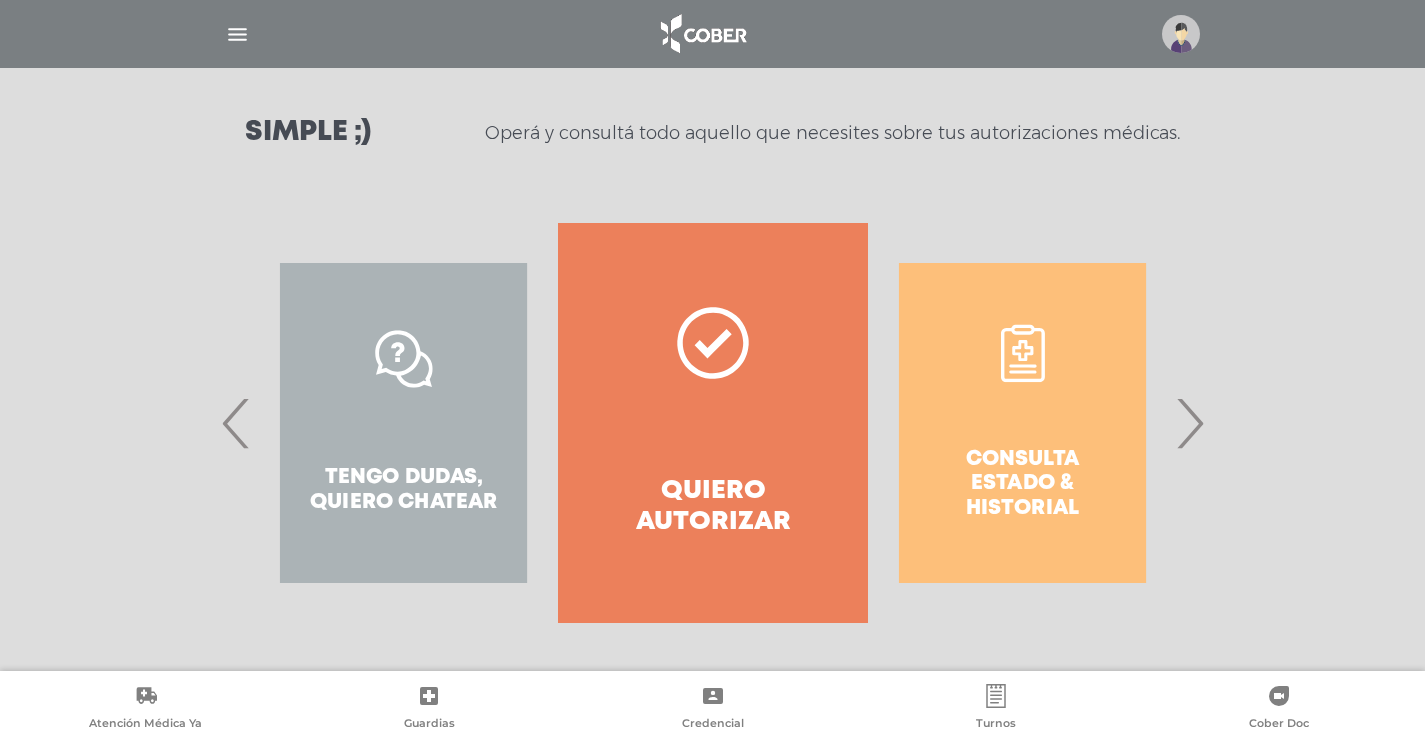 click 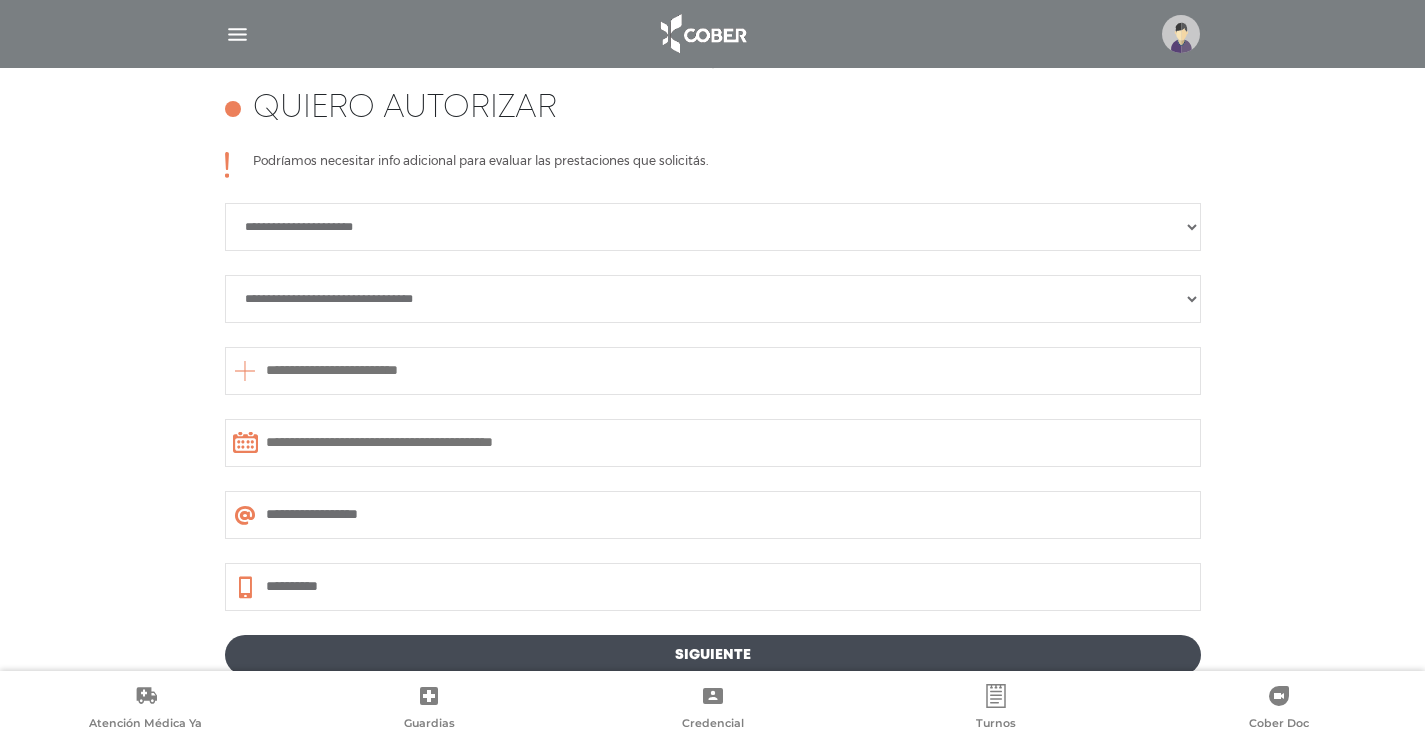 scroll, scrollTop: 888, scrollLeft: 0, axis: vertical 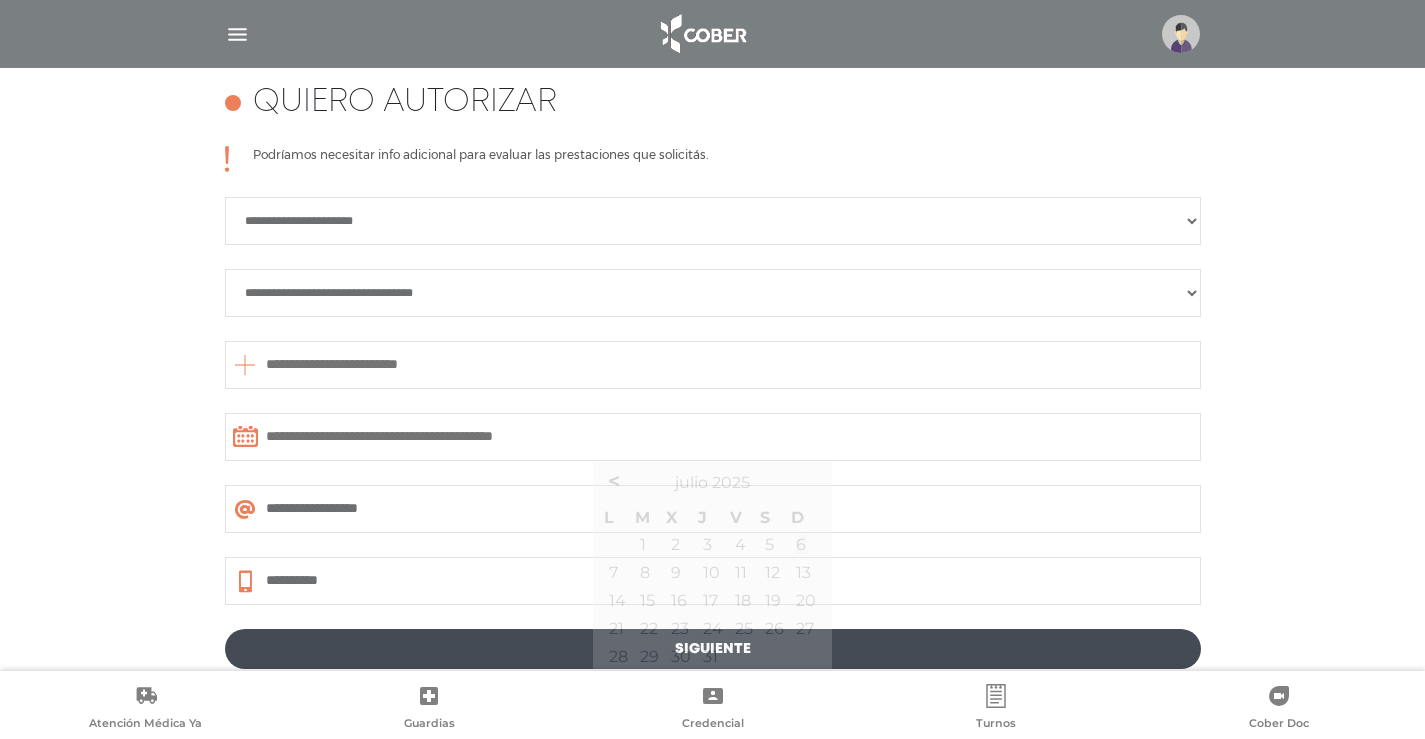 click at bounding box center (713, 437) 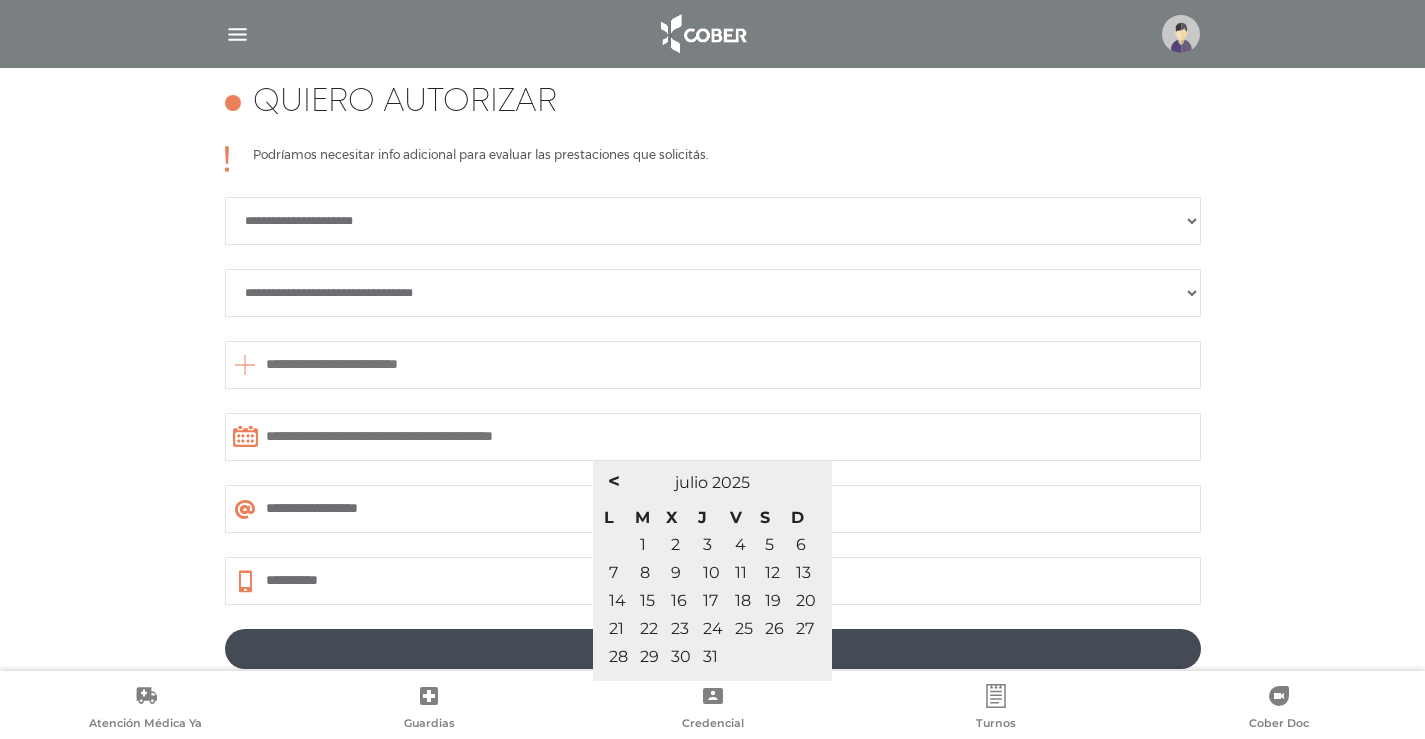 click on "**********" at bounding box center (712, 410) 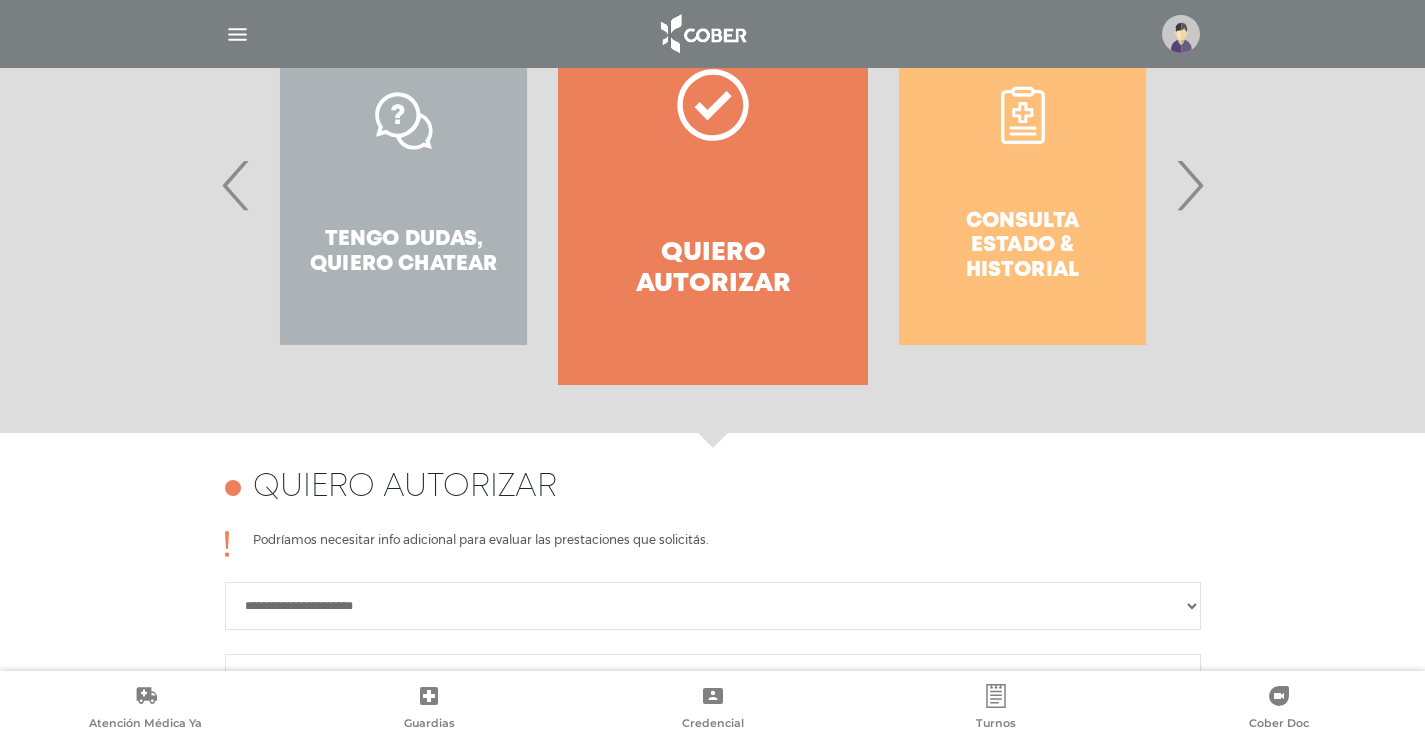 scroll, scrollTop: 488, scrollLeft: 0, axis: vertical 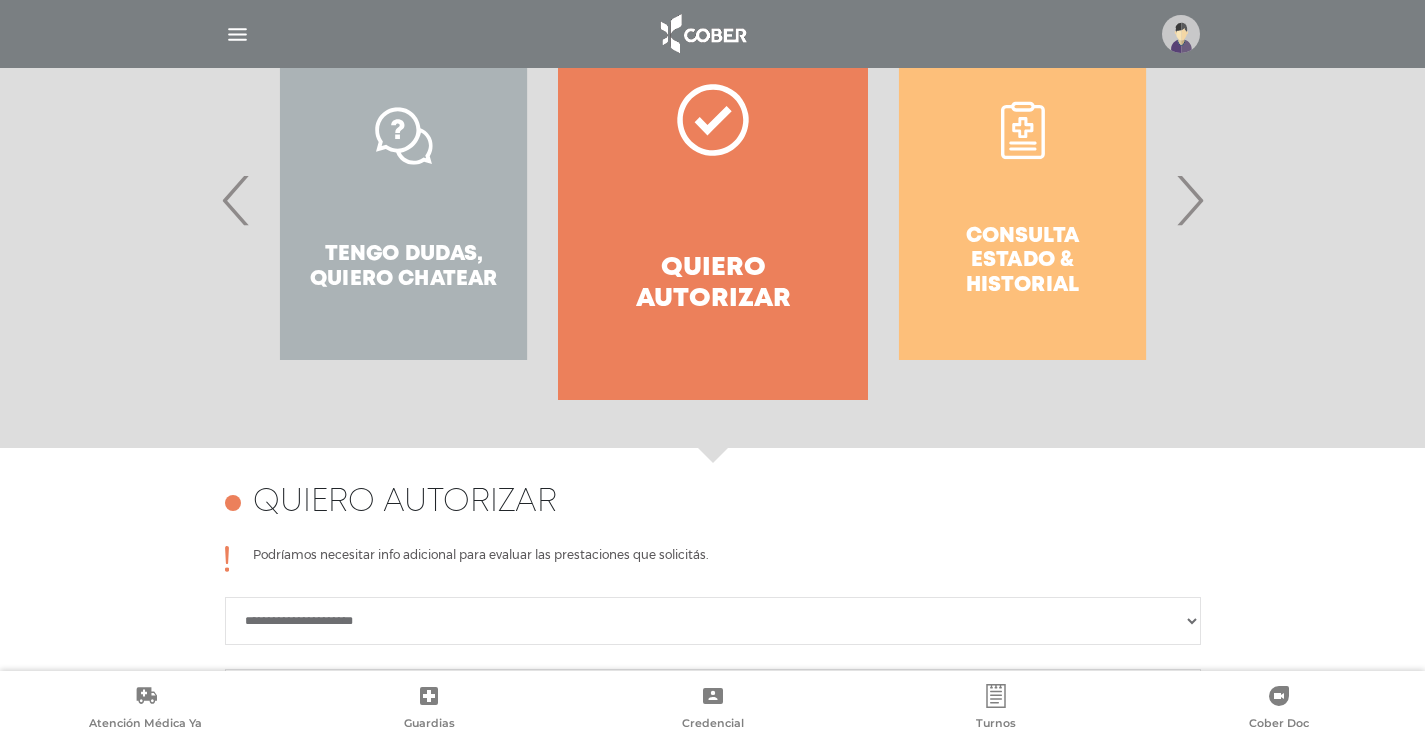 click on "›" at bounding box center [1189, 200] 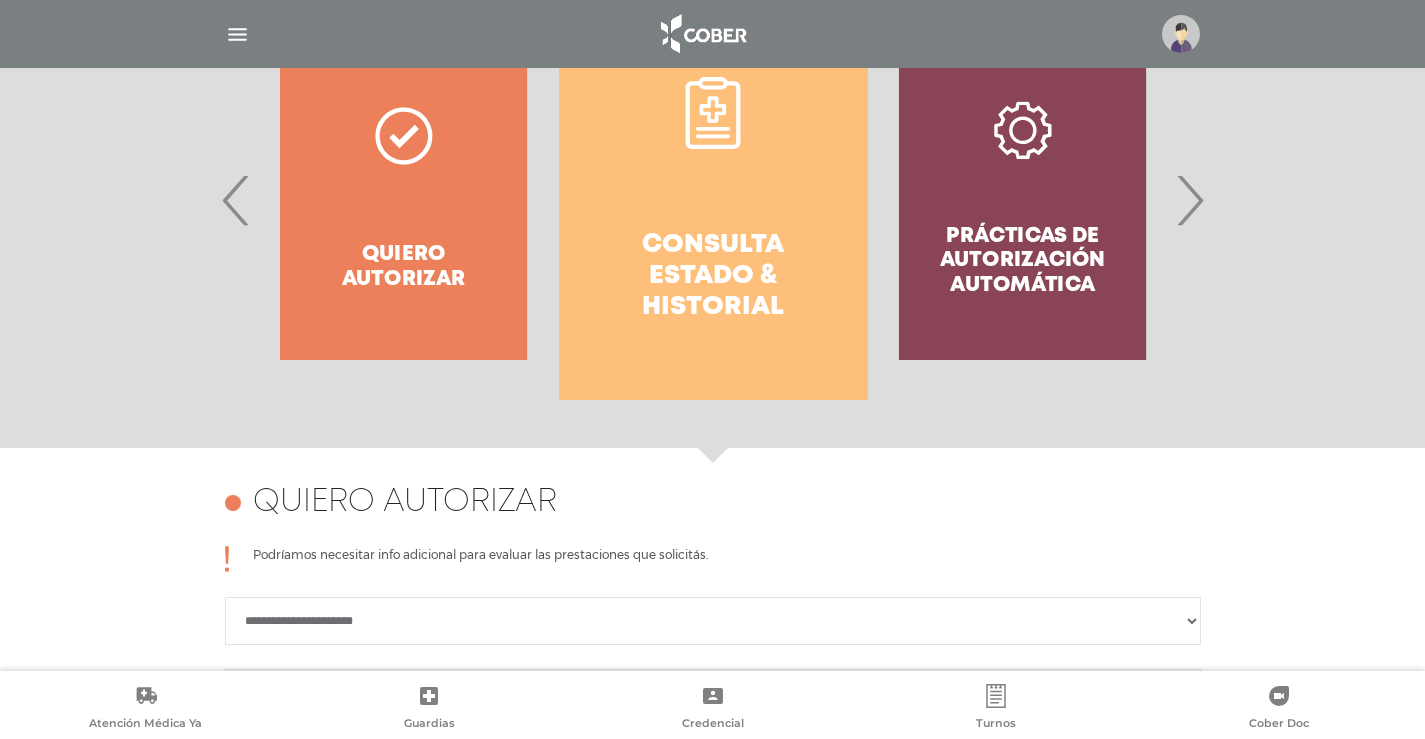 click on "Consulta estado & historial" at bounding box center [713, 277] 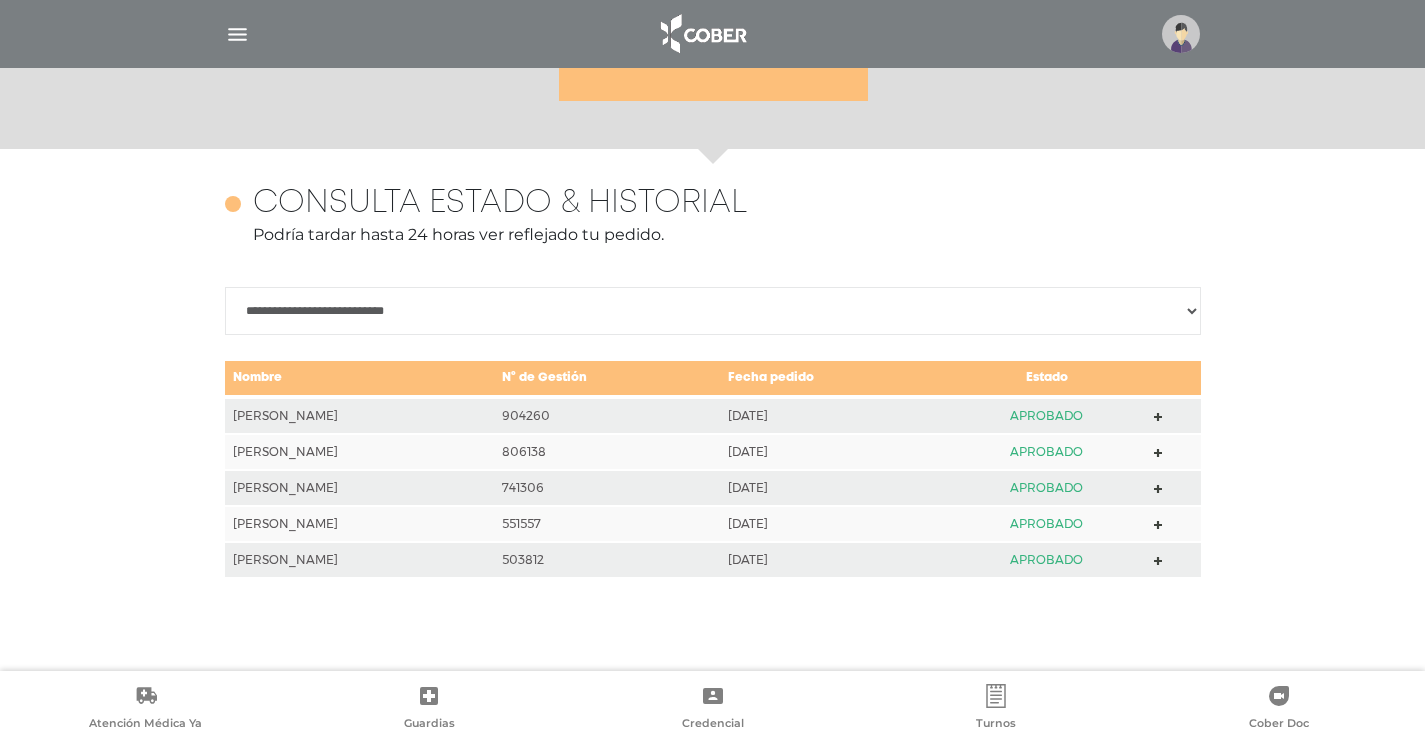 scroll, scrollTop: 868, scrollLeft: 0, axis: vertical 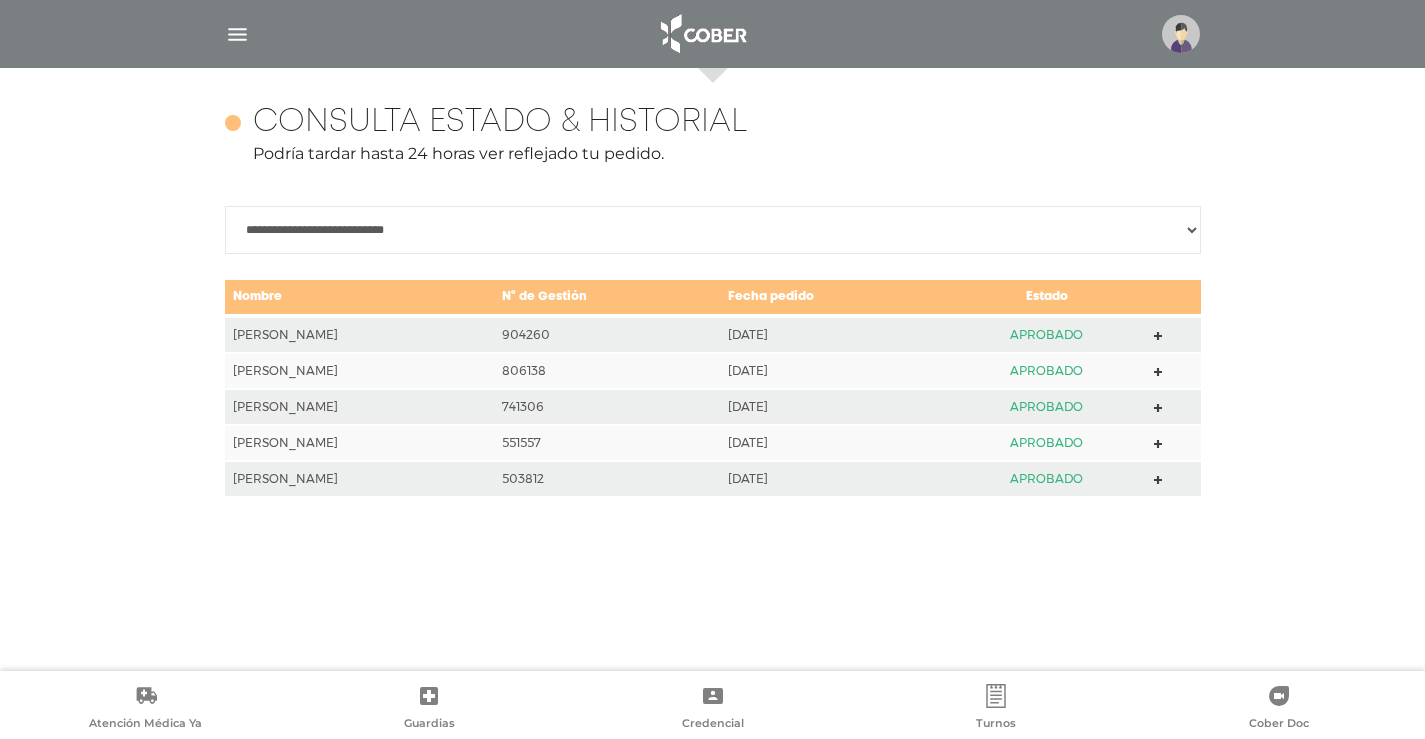click on "**********" at bounding box center (713, 230) 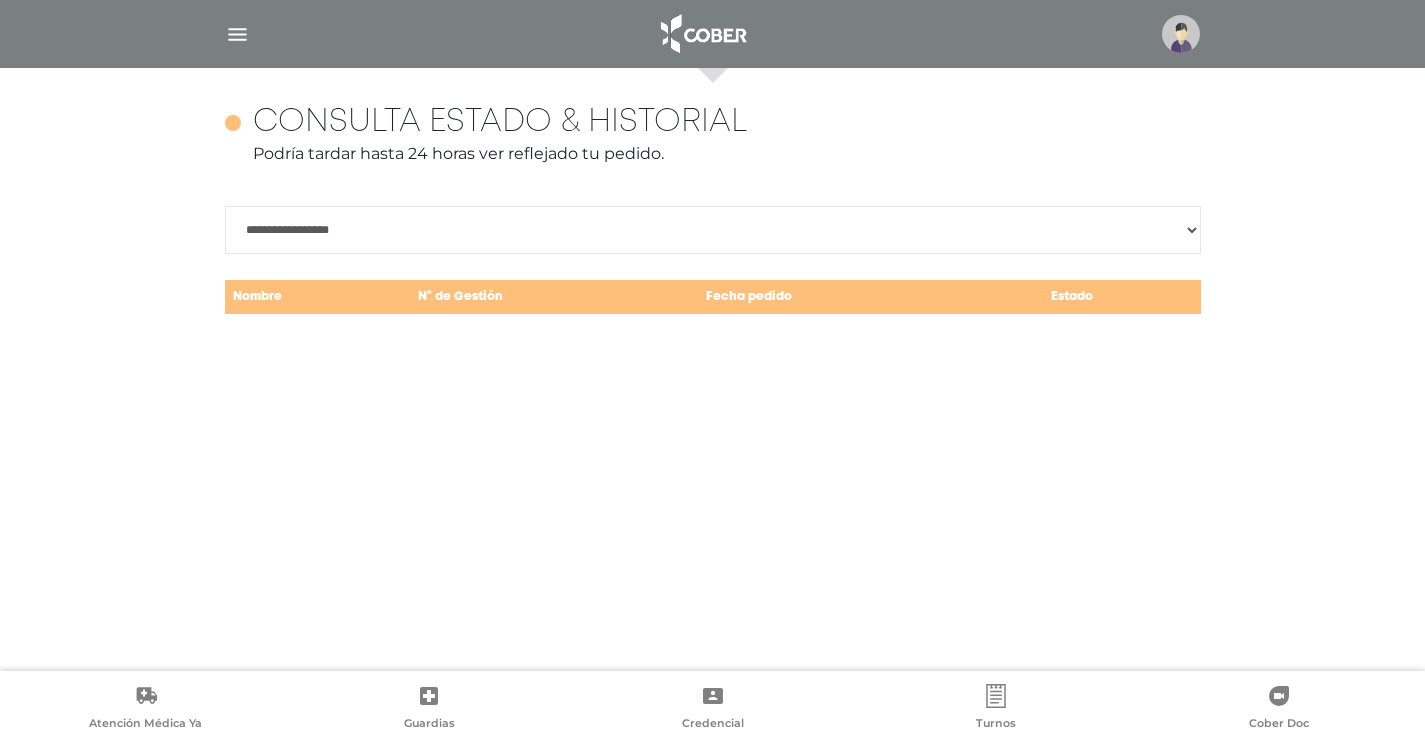click on "Consulta estado & historial
Podría tardar hasta 24 horas ver reflejado tu pedido." at bounding box center (713, 143) 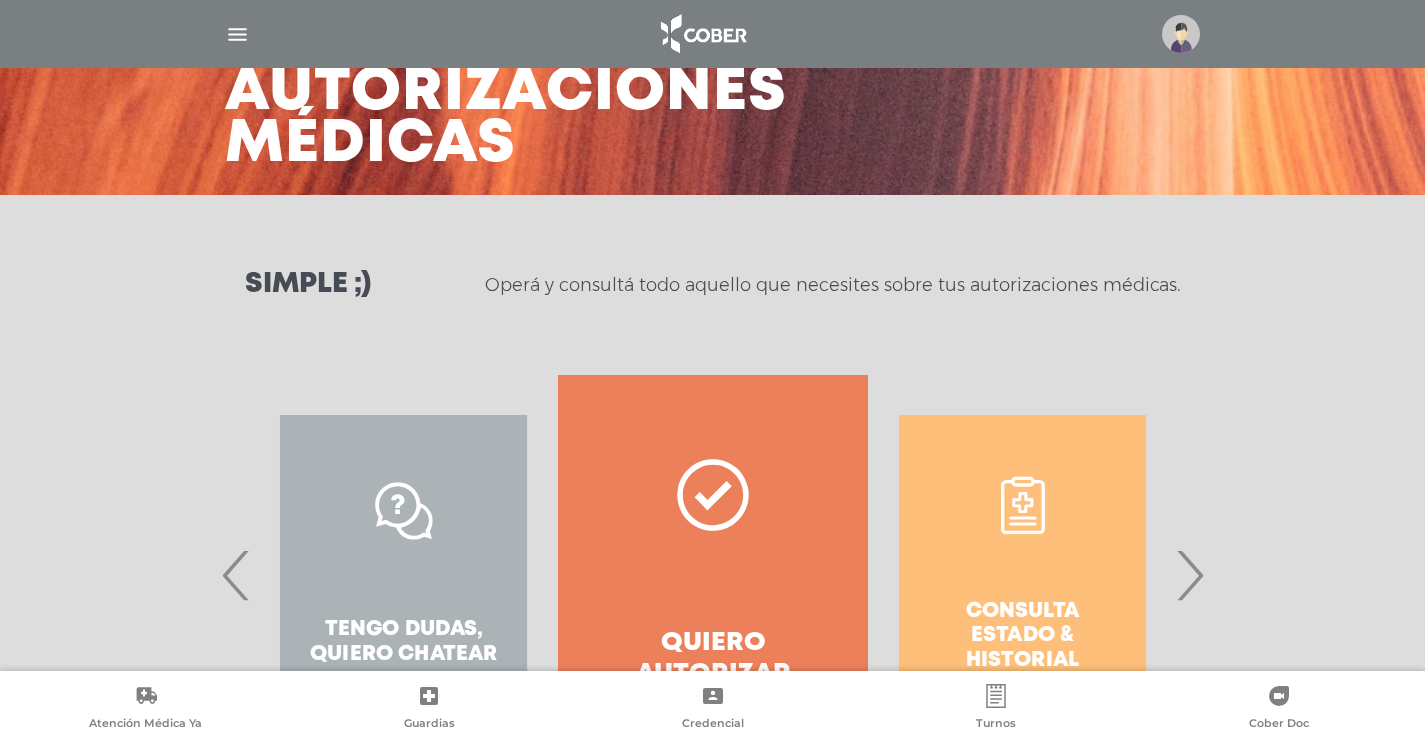 scroll, scrollTop: 265, scrollLeft: 0, axis: vertical 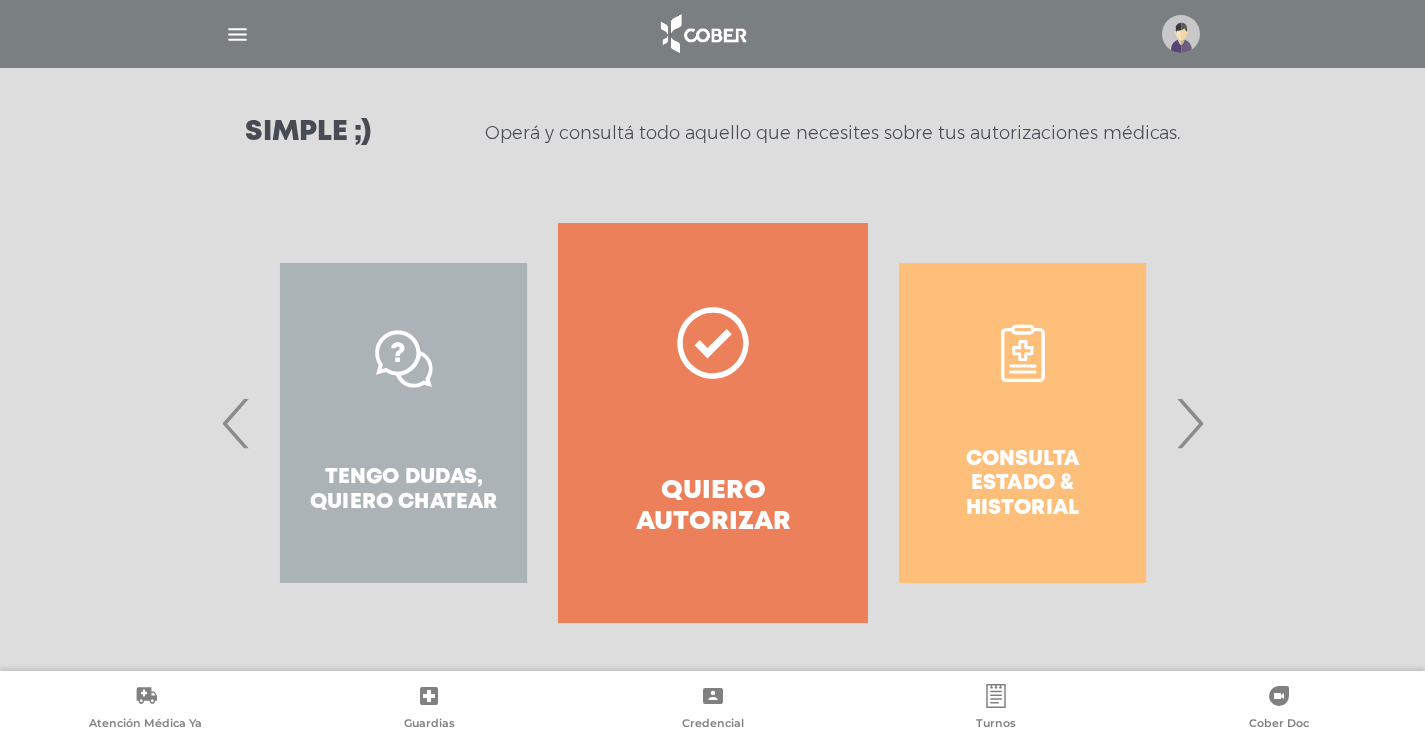 click on "›" at bounding box center (1189, 423) 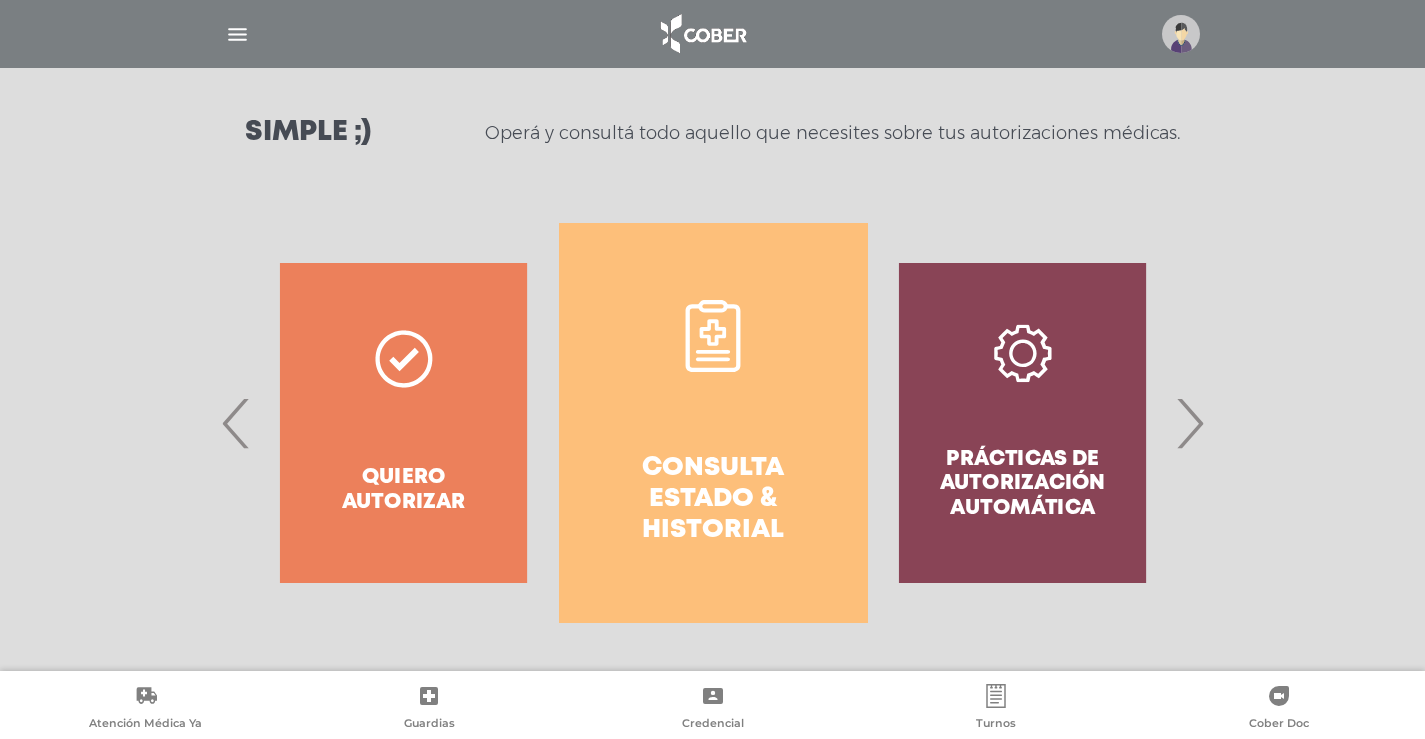 click 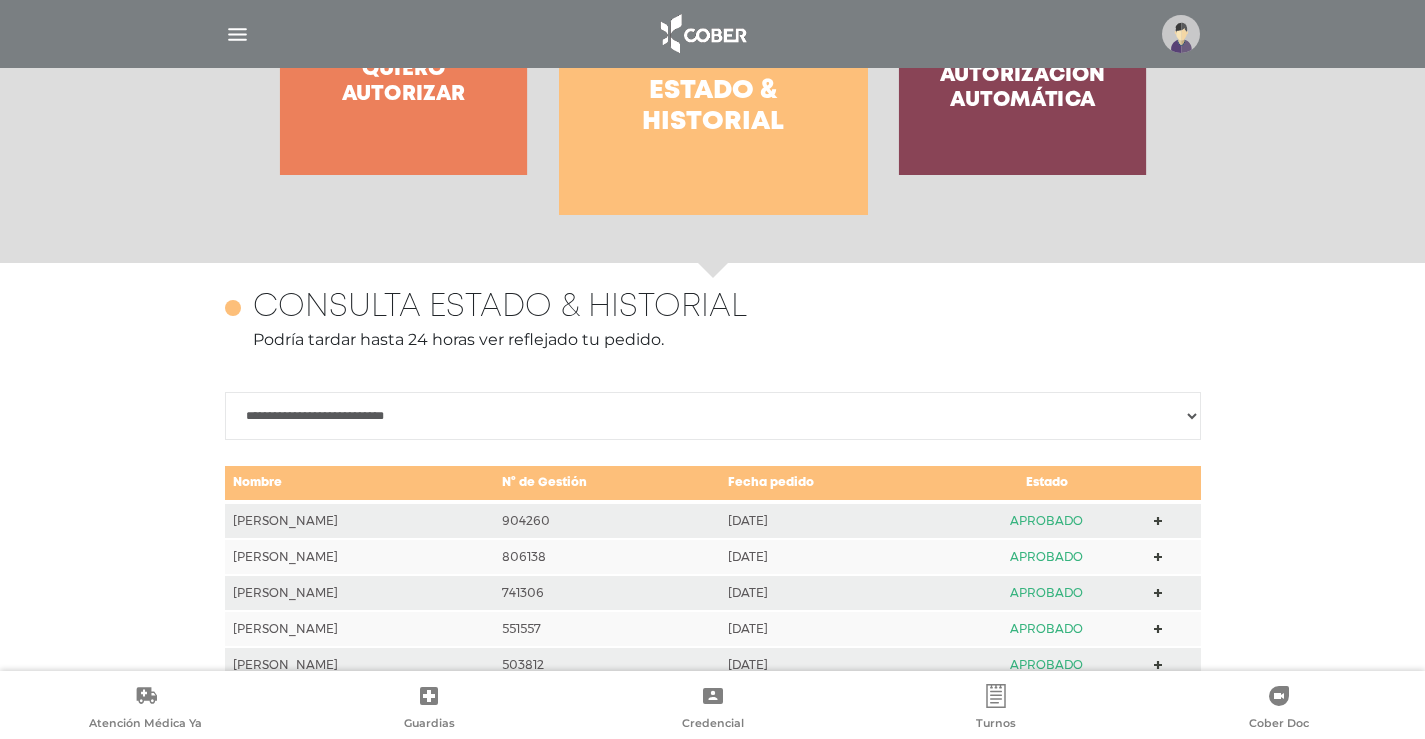 scroll, scrollTop: 868, scrollLeft: 0, axis: vertical 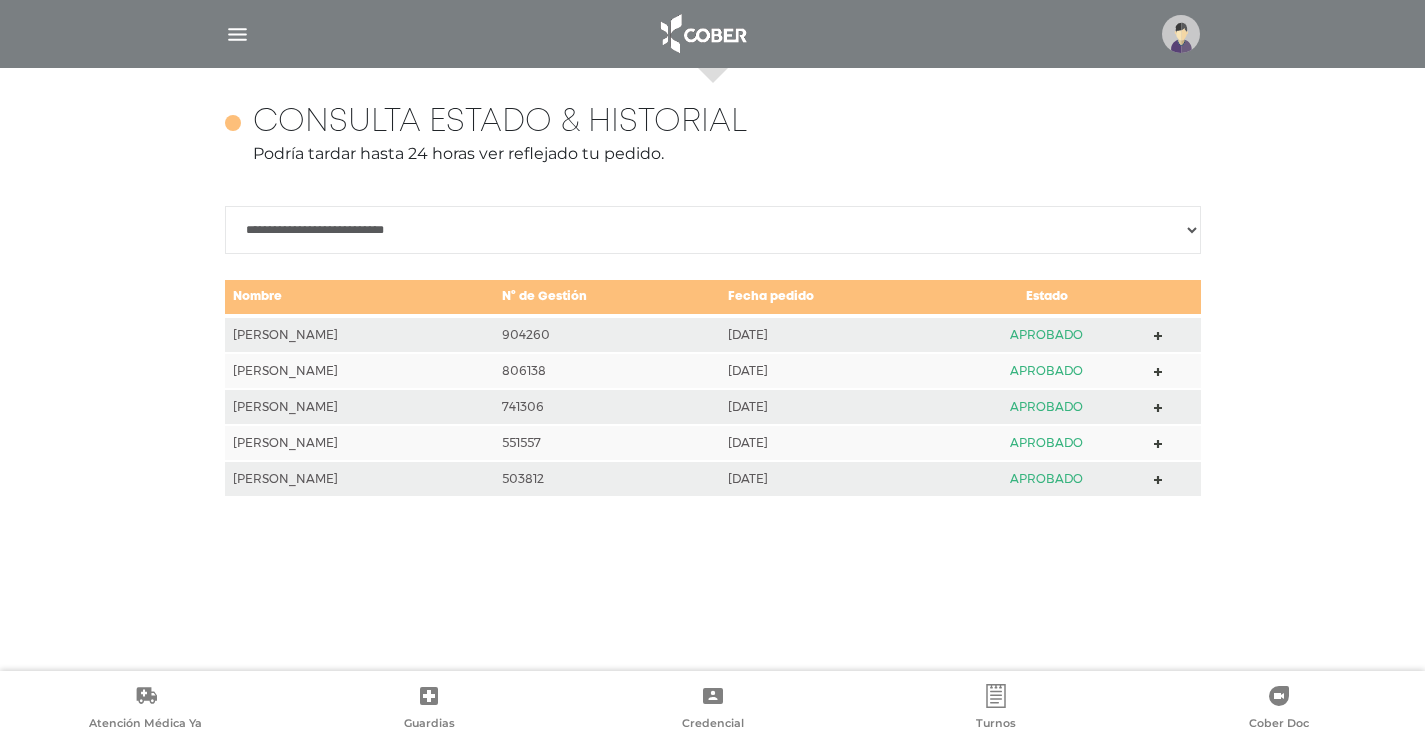 click on "**********" at bounding box center [713, 230] 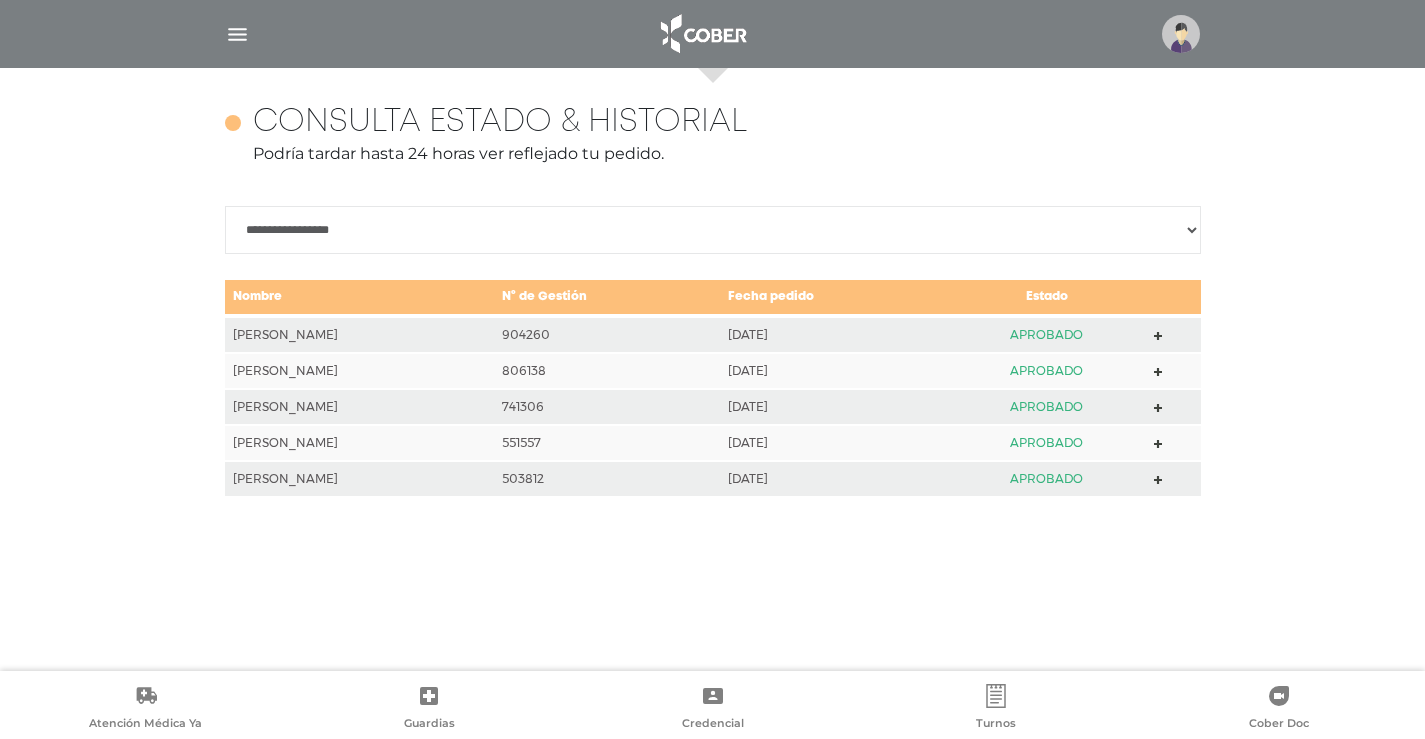 click on "**********" at bounding box center [713, 230] 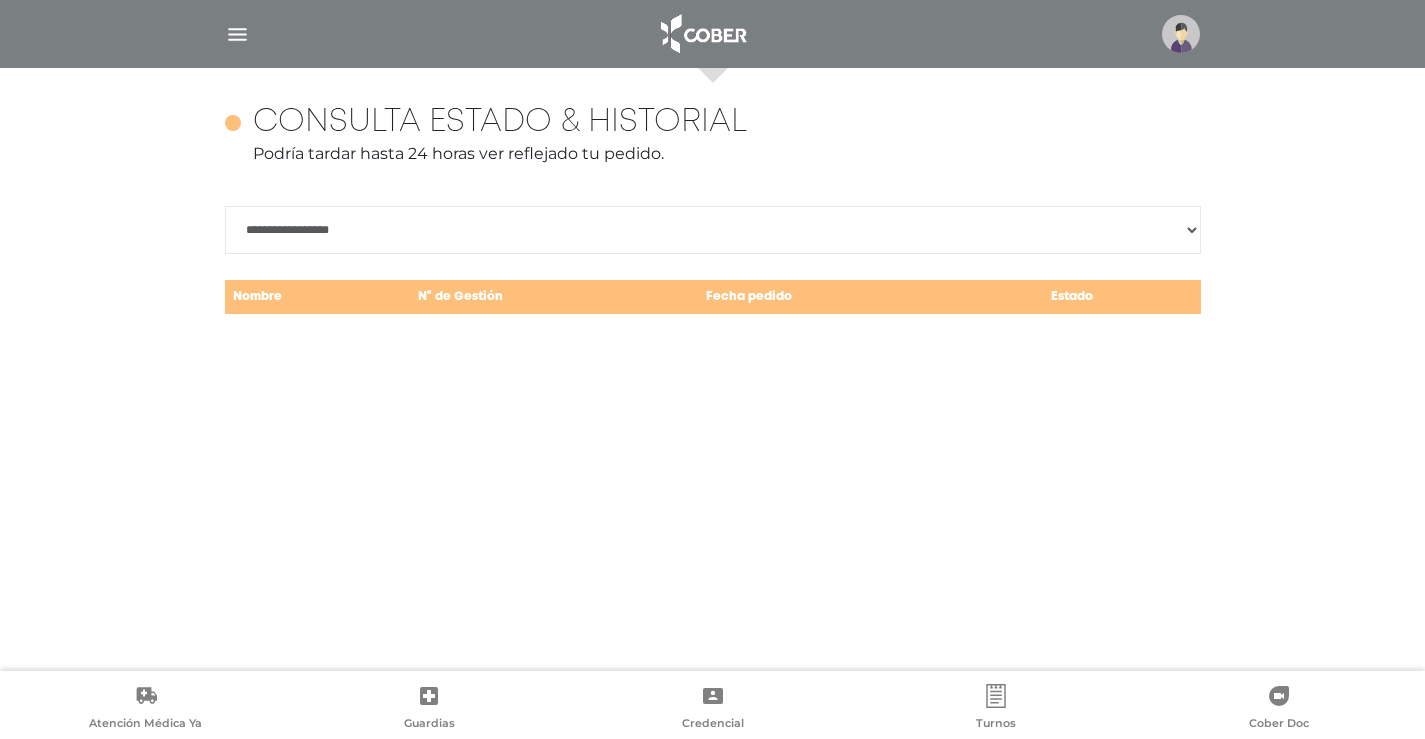 click on "Podría tardar hasta 24 horas ver reflejado tu pedido." at bounding box center [713, 154] 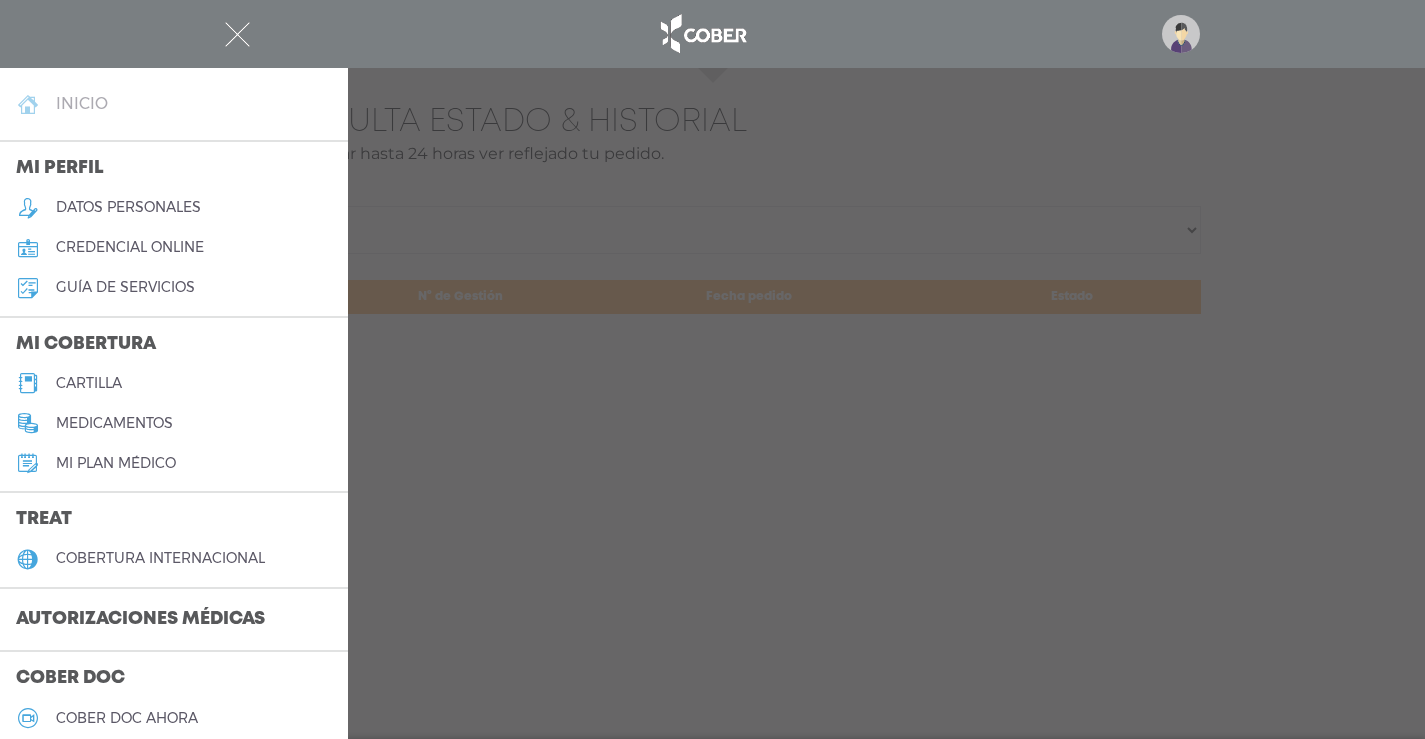 click on "inicio" at bounding box center (82, 103) 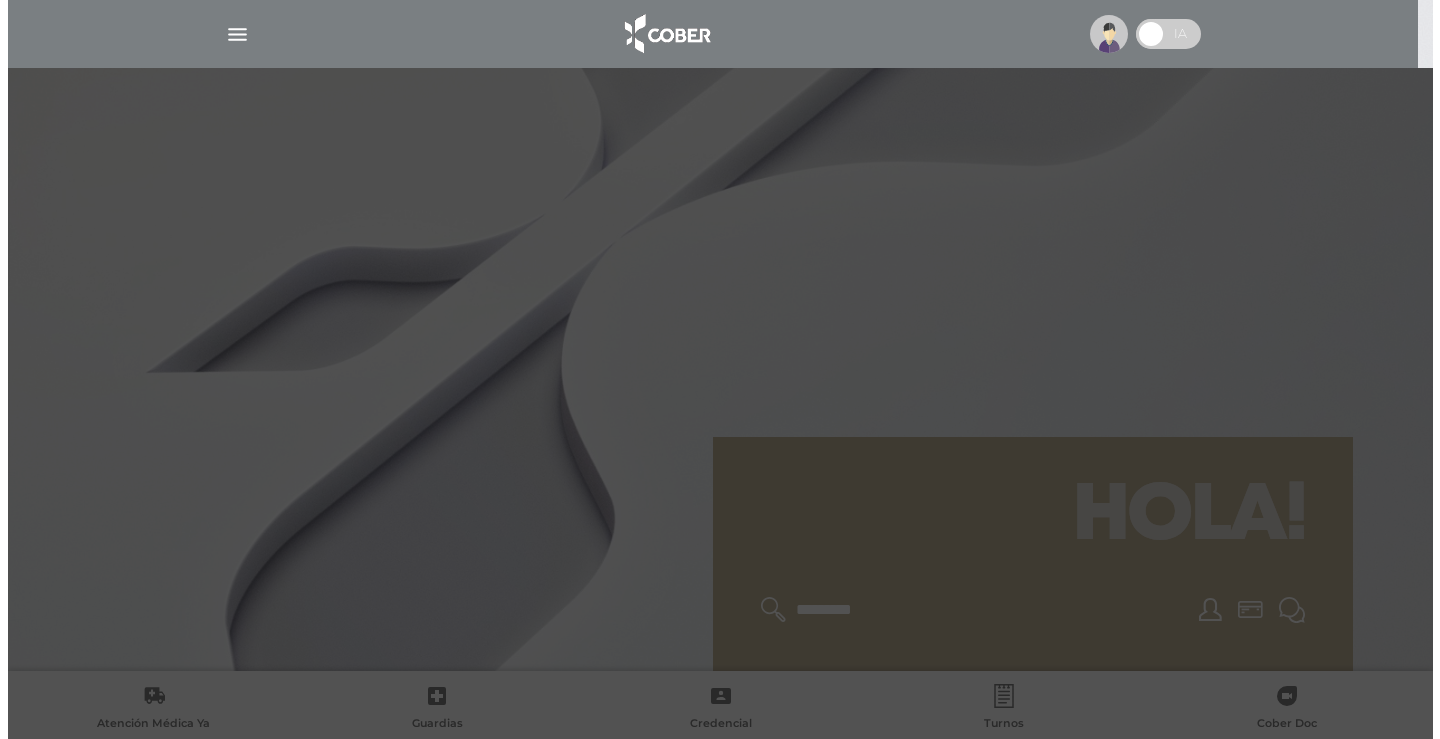 scroll, scrollTop: 0, scrollLeft: 0, axis: both 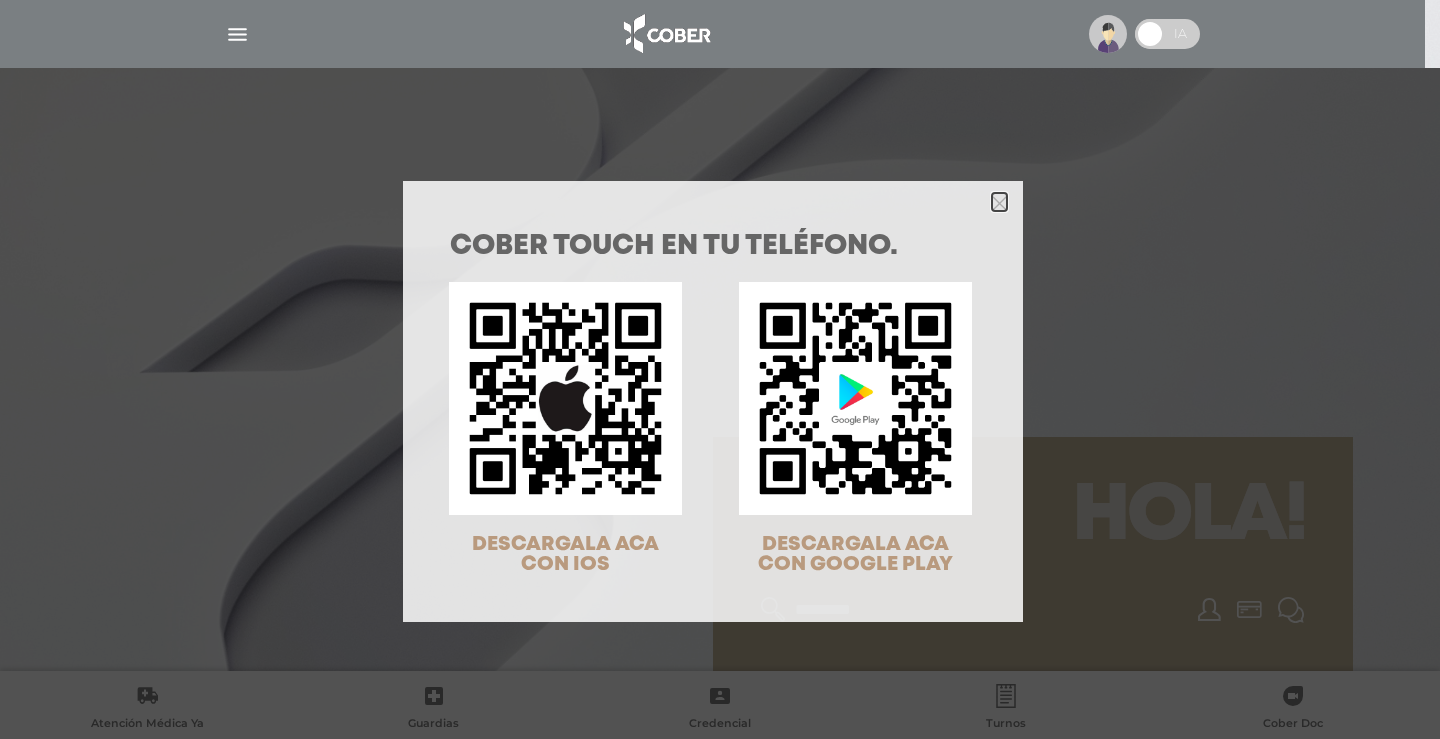 click 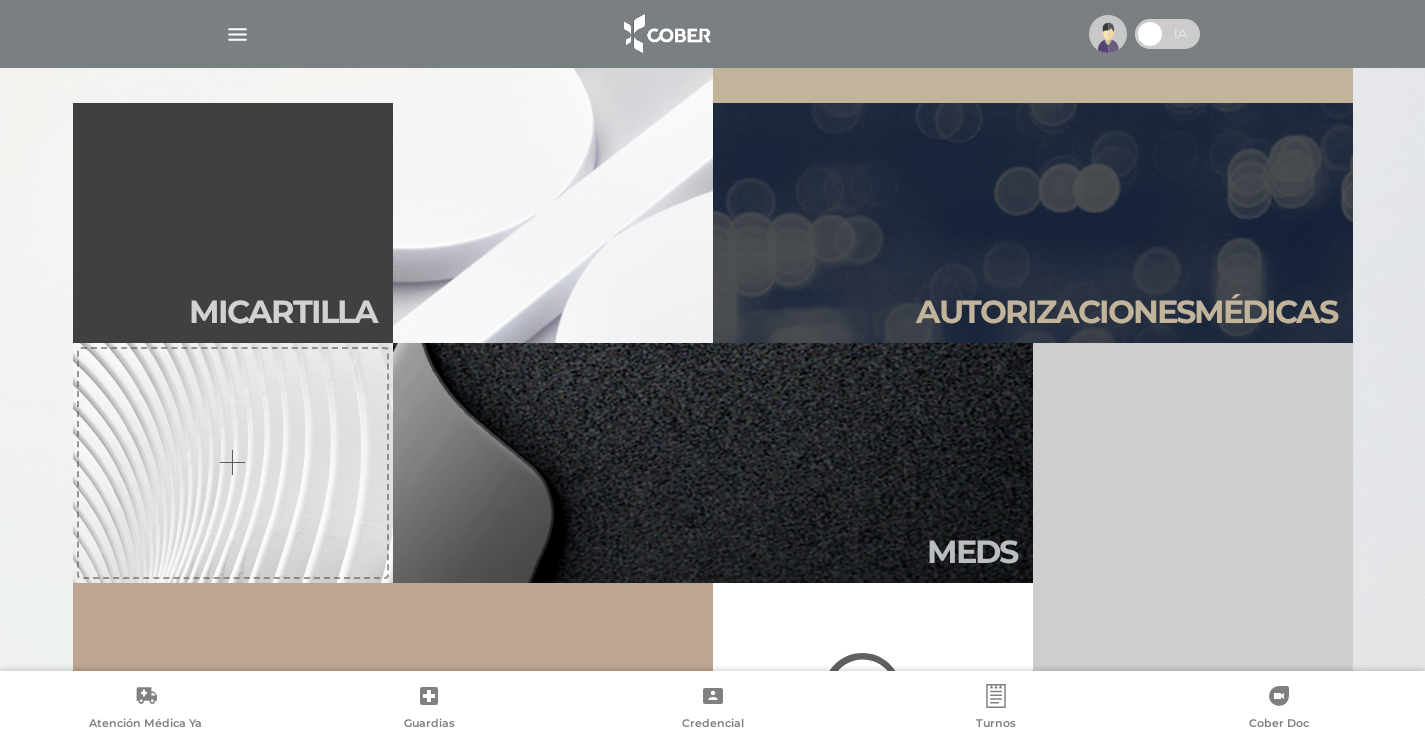 scroll, scrollTop: 667, scrollLeft: 0, axis: vertical 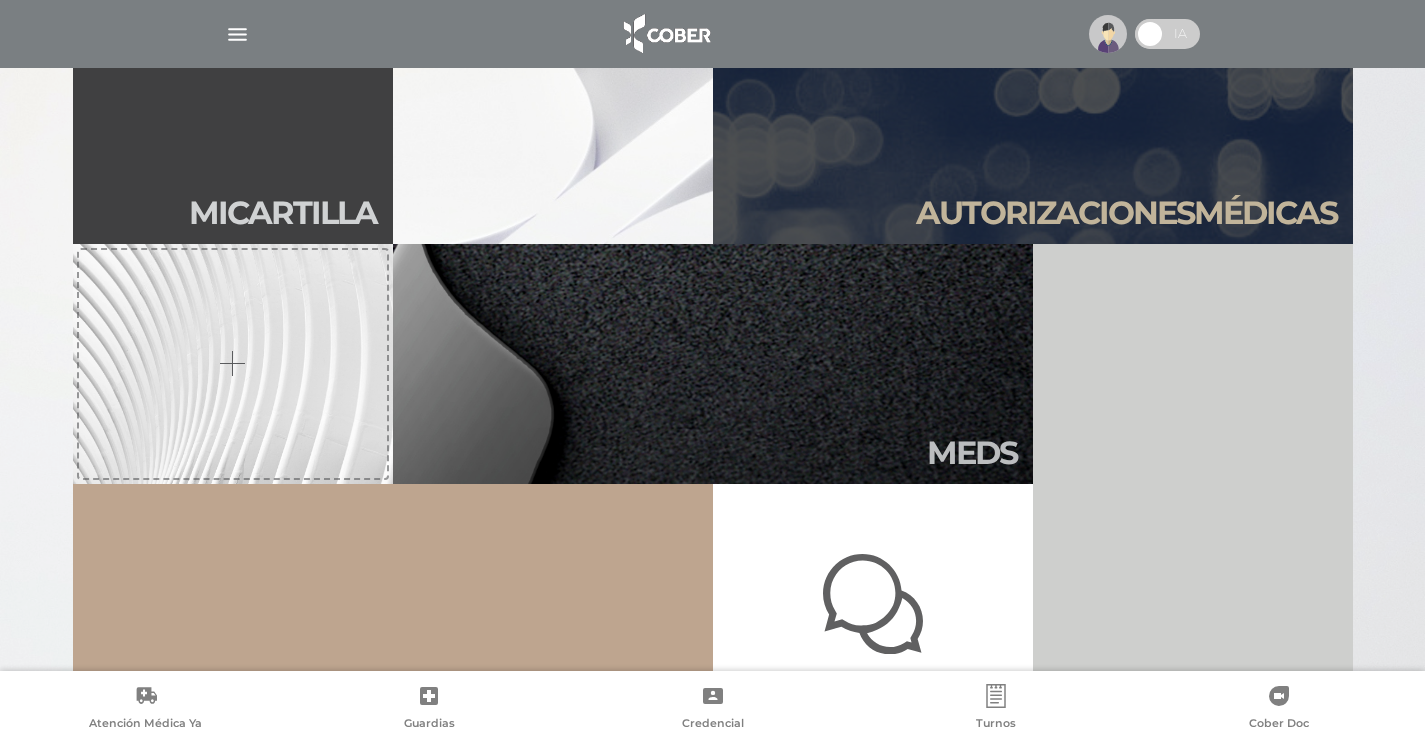click on "Autori zaciones  médicas" at bounding box center [1126, 213] 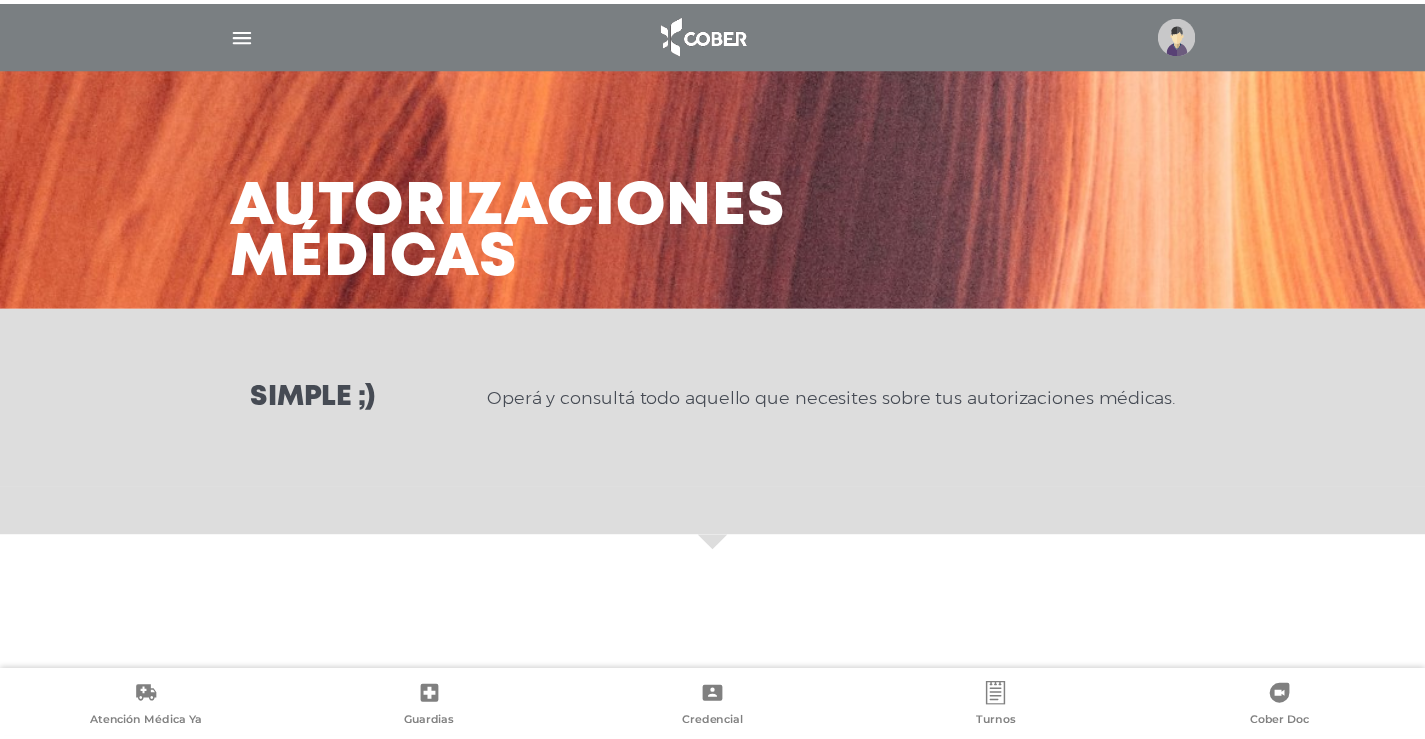 scroll, scrollTop: 0, scrollLeft: 0, axis: both 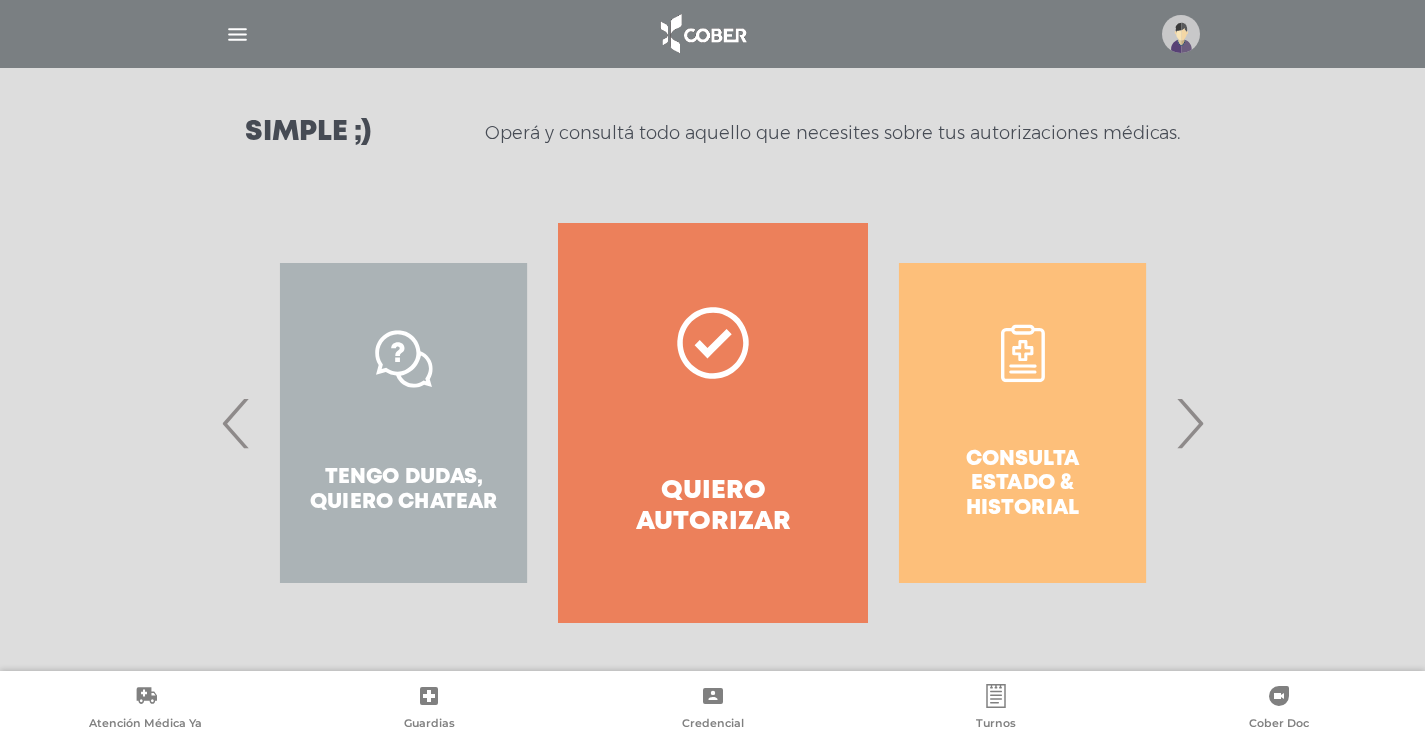 click 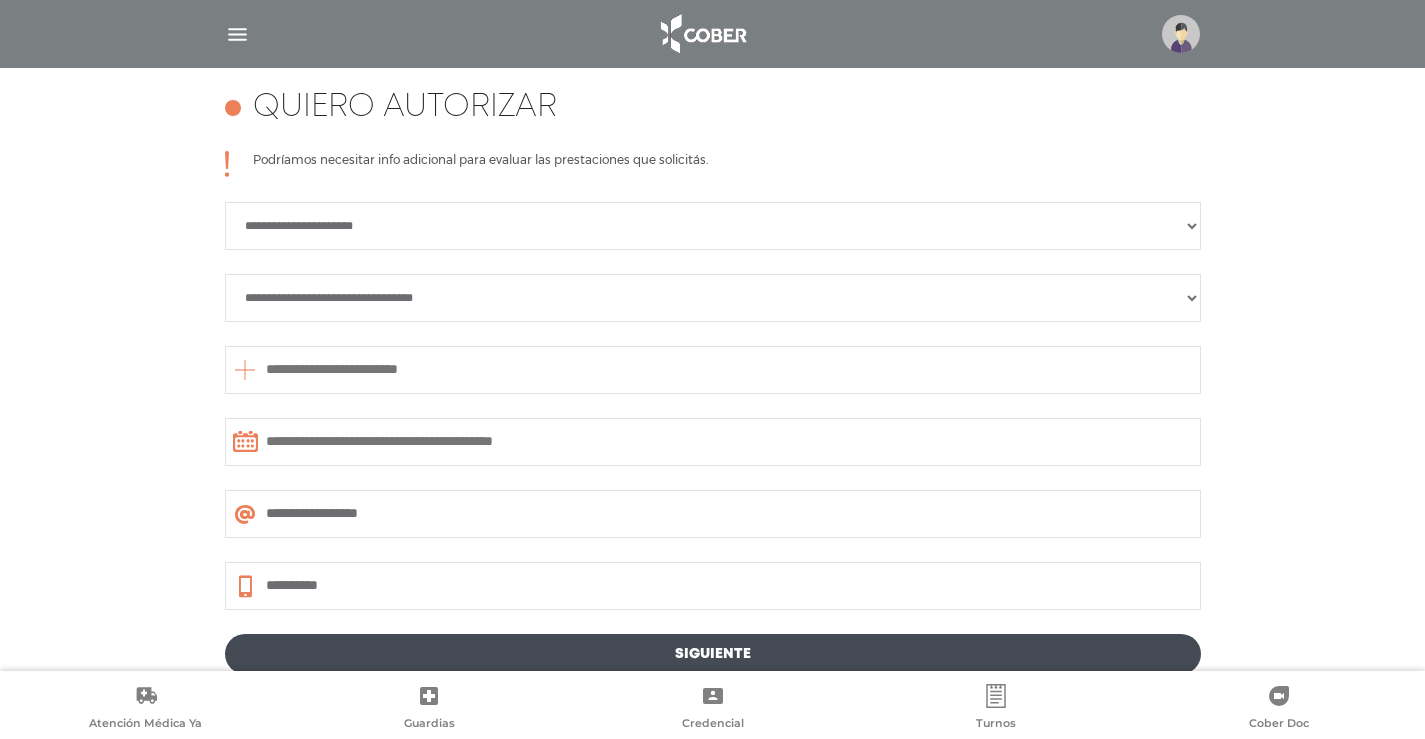 scroll, scrollTop: 888, scrollLeft: 0, axis: vertical 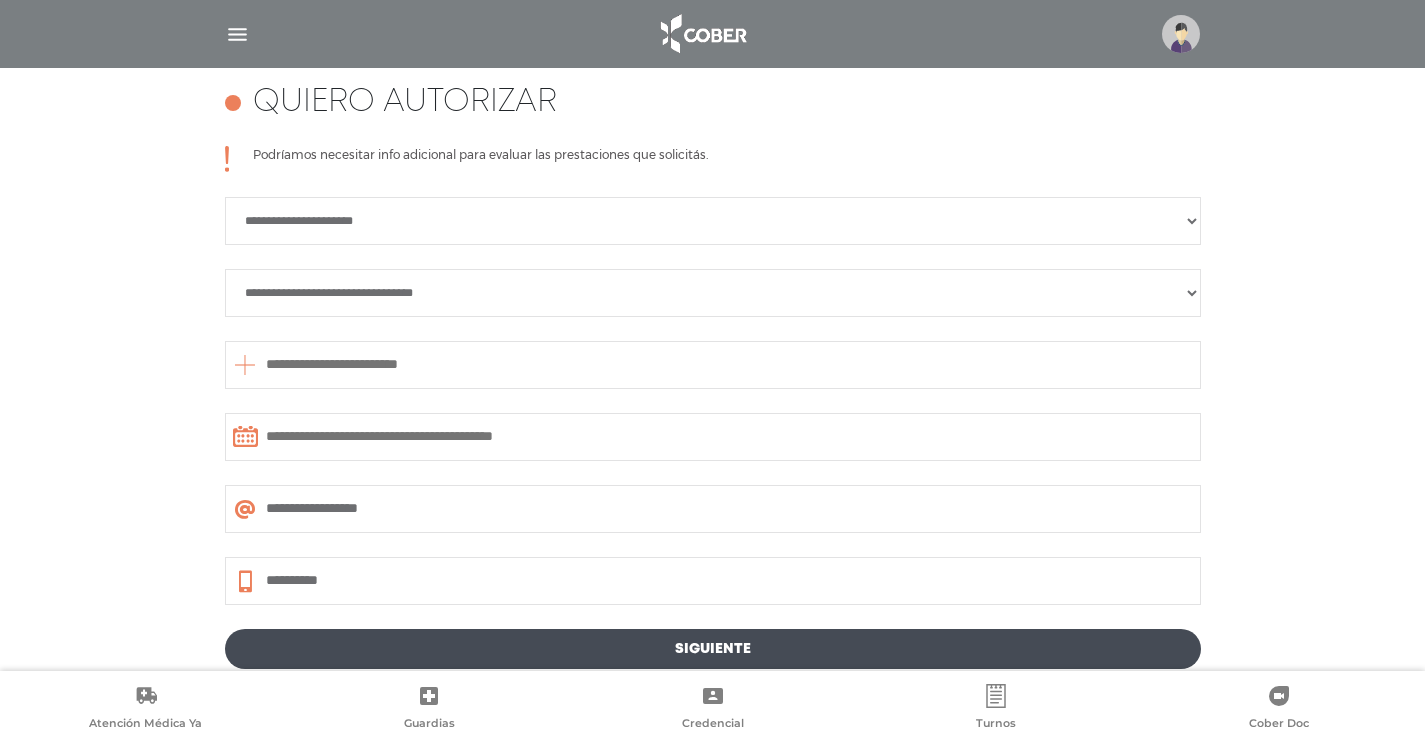 click on "**********" at bounding box center [713, 221] 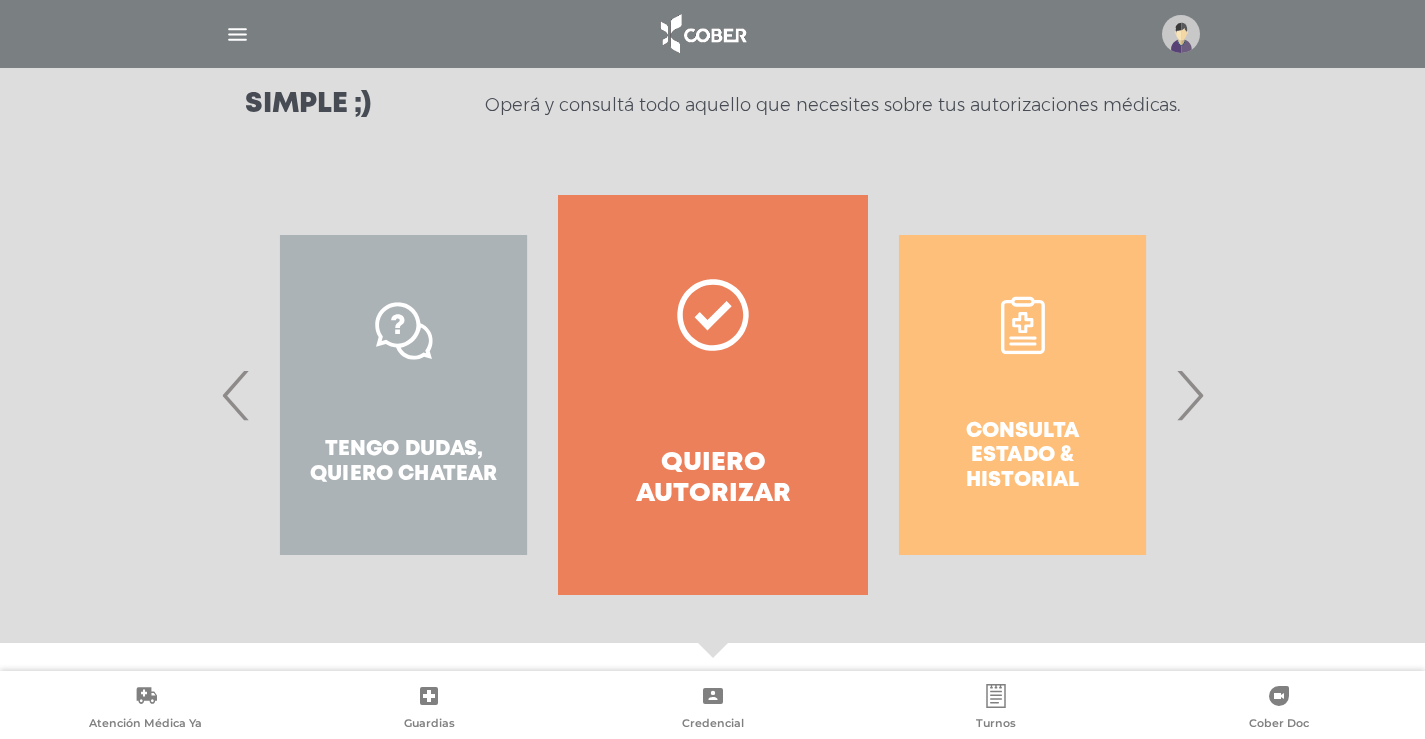 scroll, scrollTop: 221, scrollLeft: 0, axis: vertical 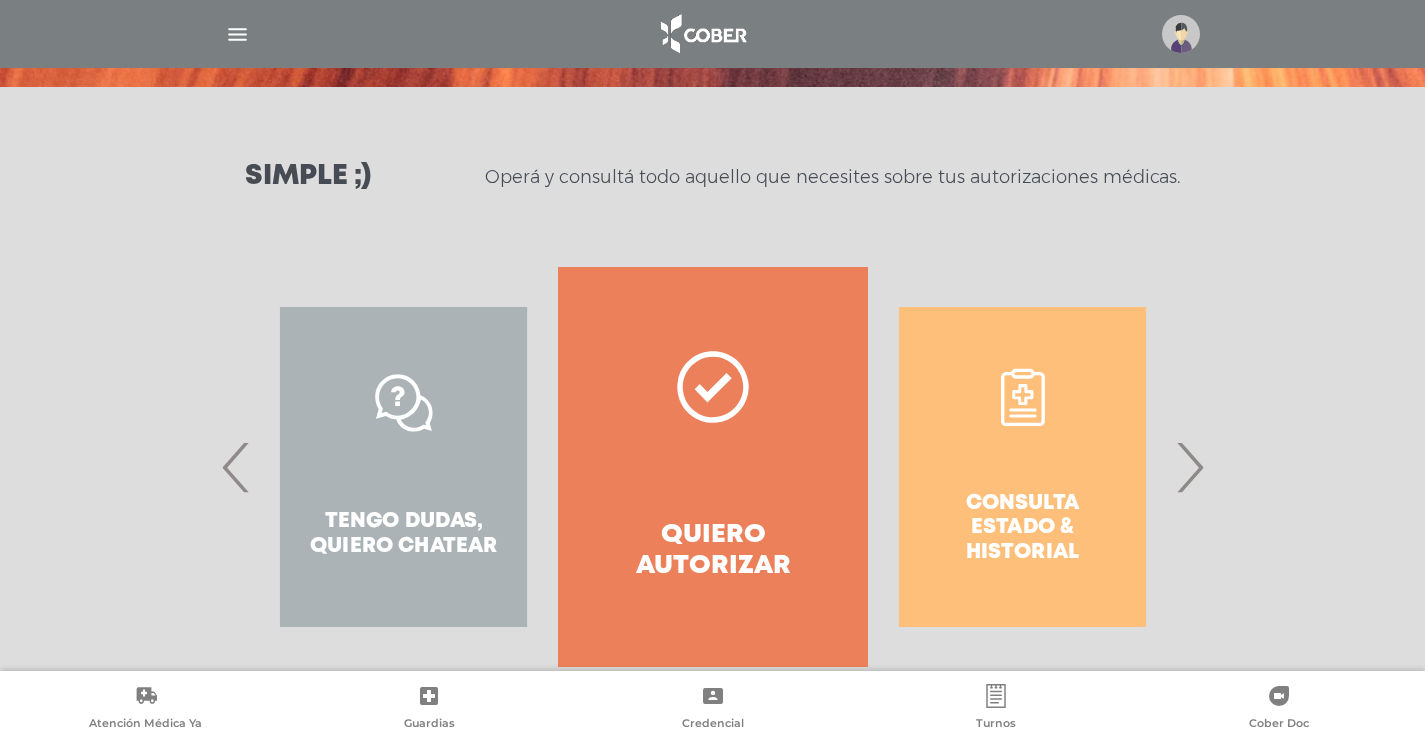 click on "›" at bounding box center (1189, 467) 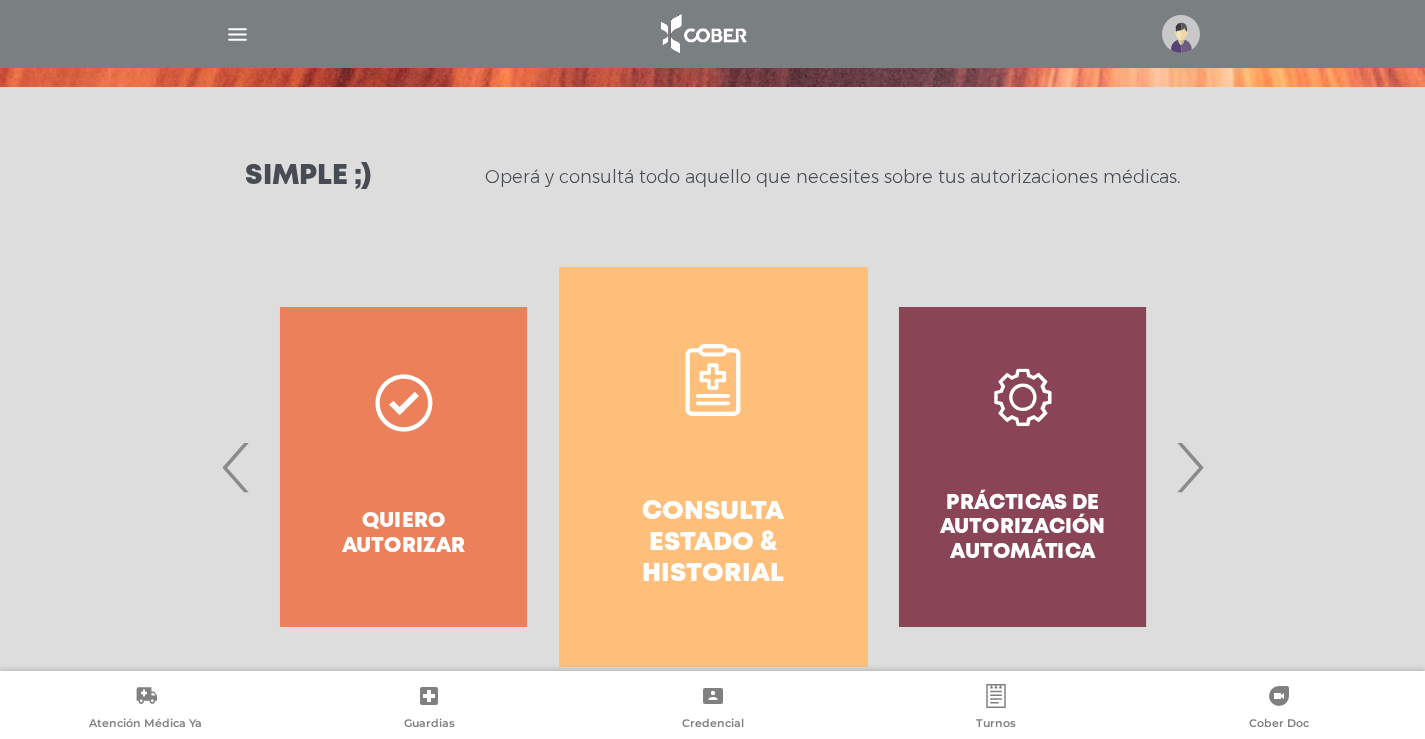 click on "Consulta estado & historial" at bounding box center [713, 467] 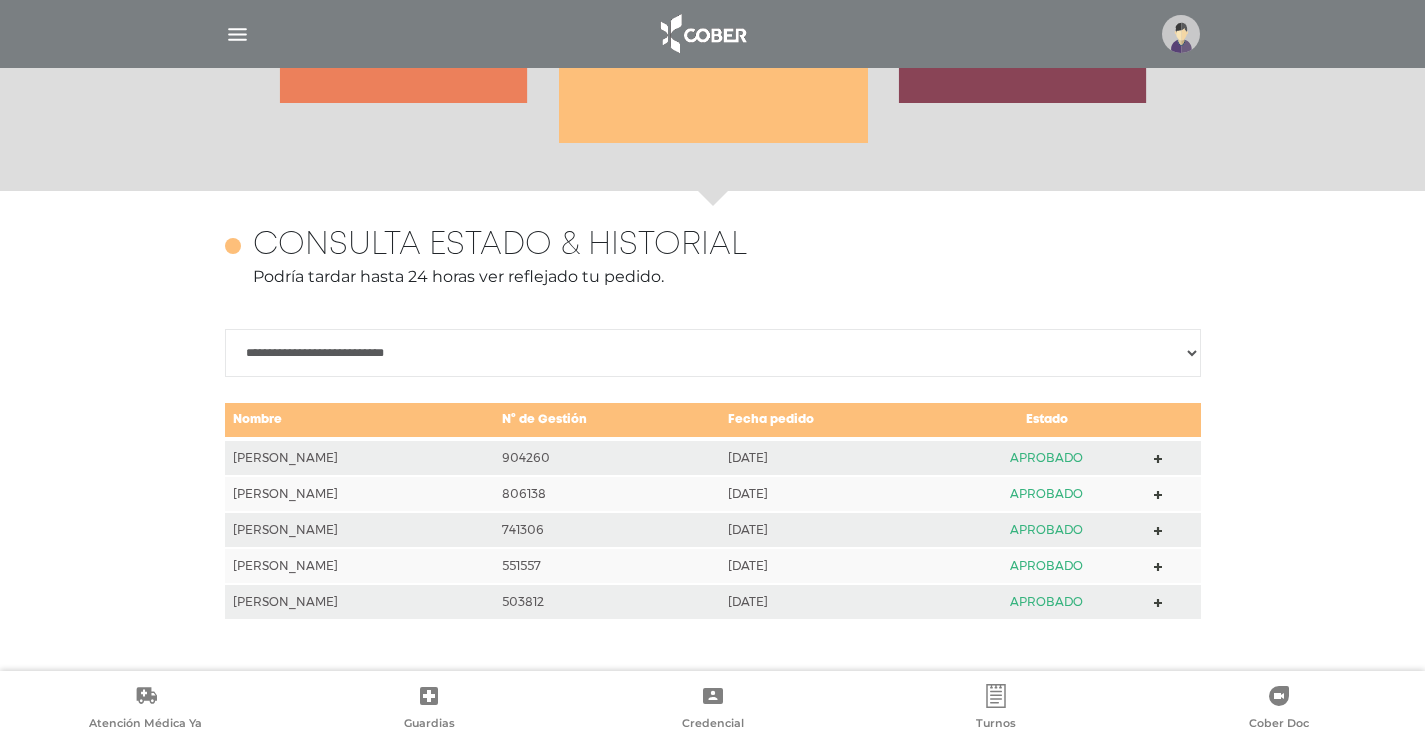 scroll, scrollTop: 868, scrollLeft: 0, axis: vertical 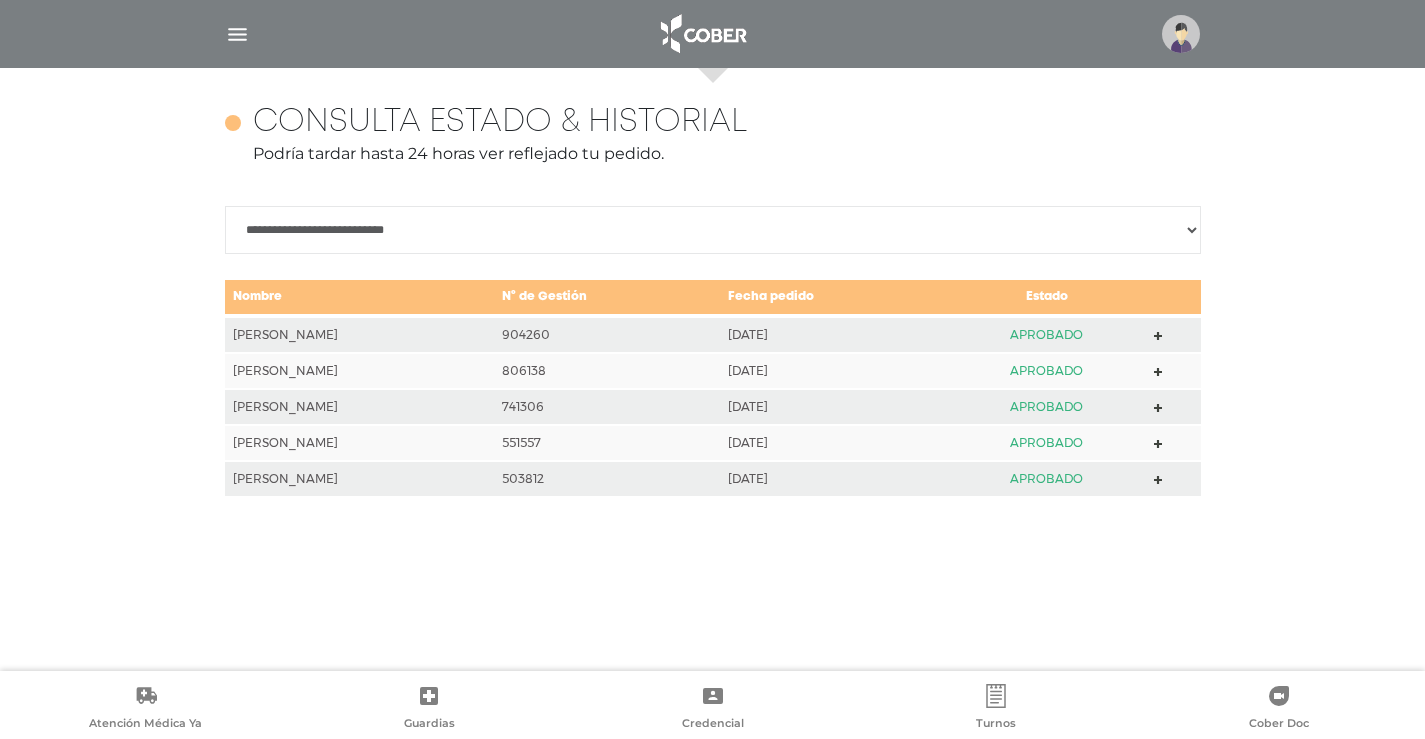 click on "**********" at bounding box center (713, 230) 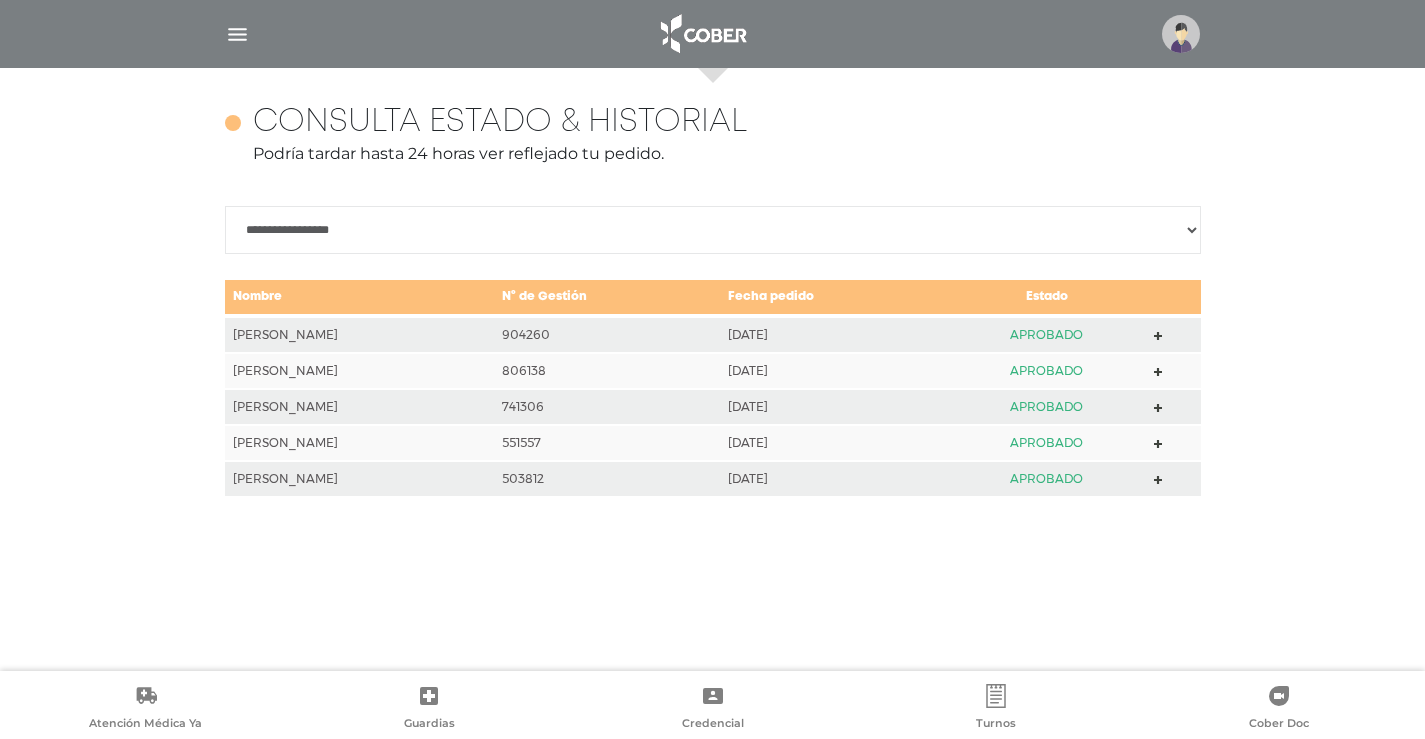 click on "**********" at bounding box center [713, 230] 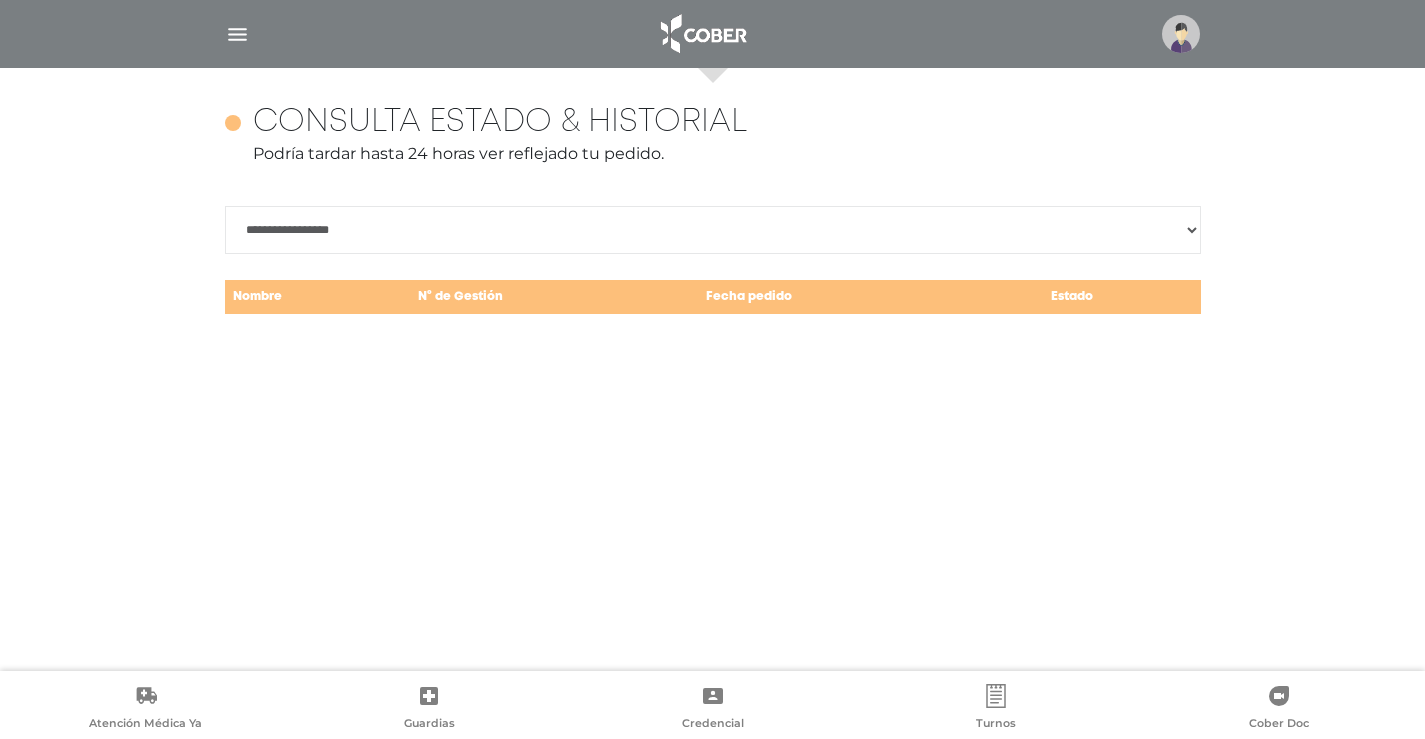 click on "**********" at bounding box center [713, 211] 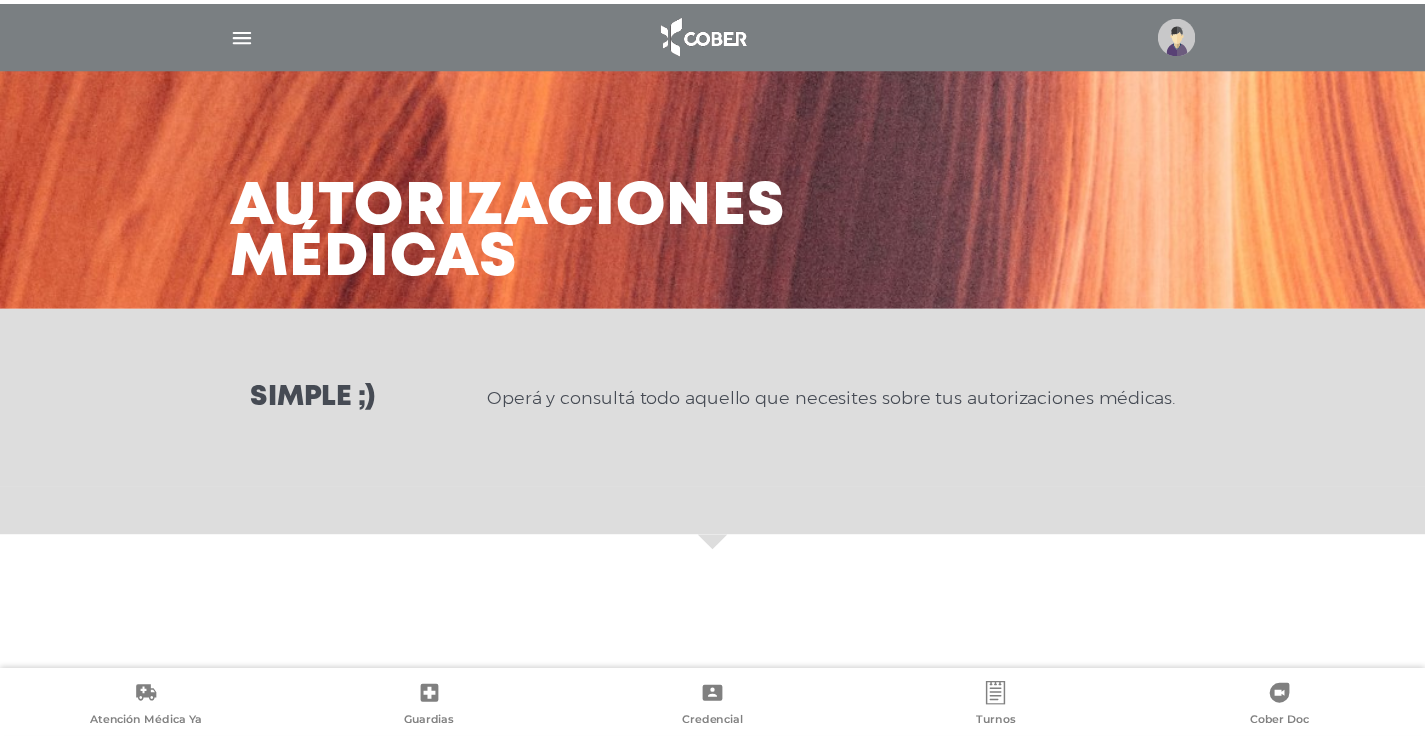 scroll, scrollTop: 0, scrollLeft: 0, axis: both 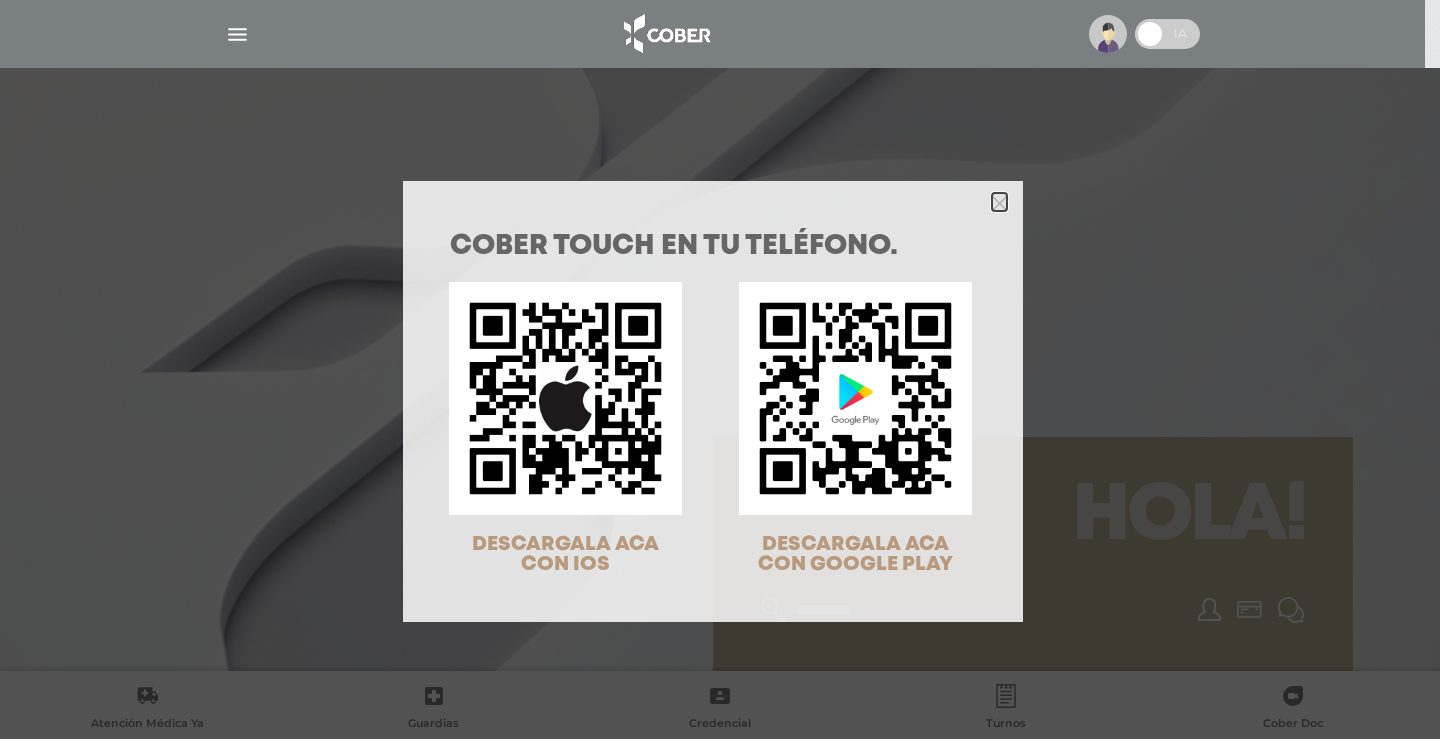 click 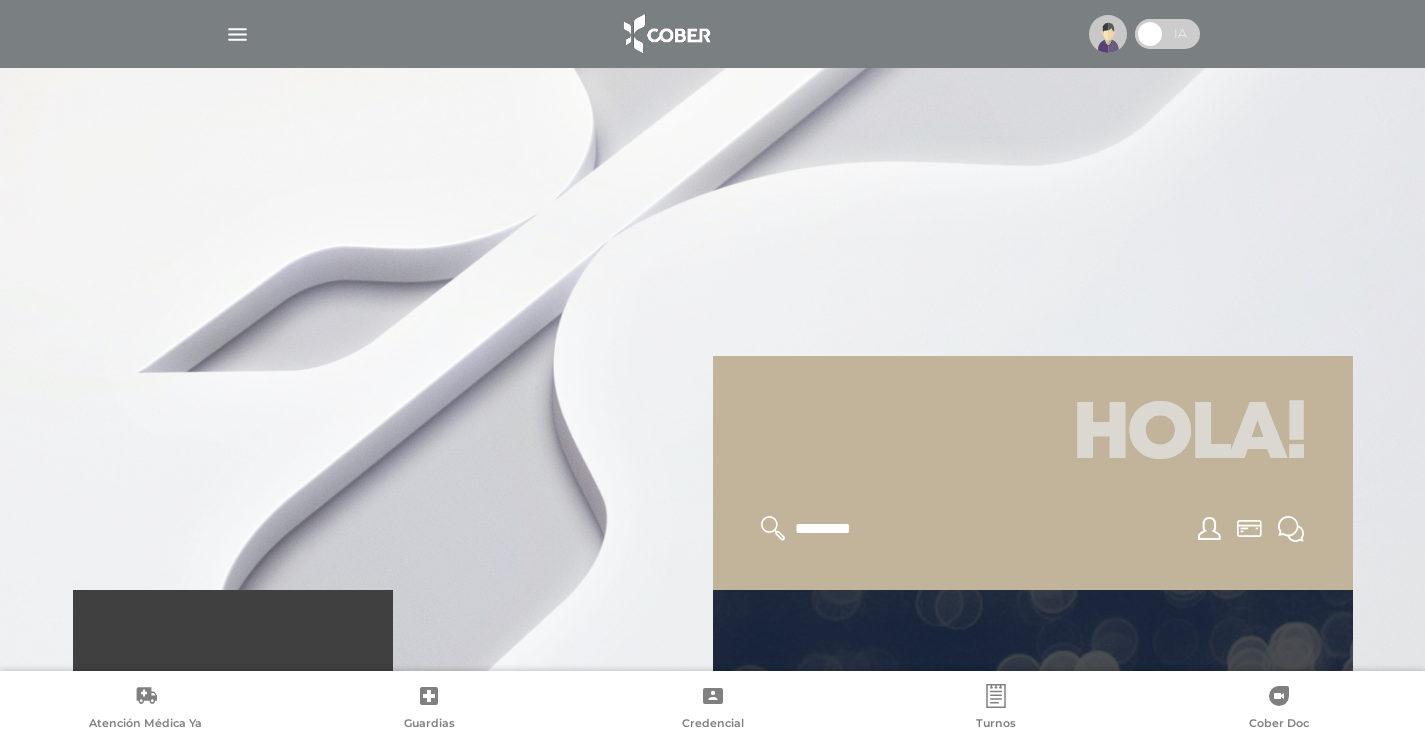scroll, scrollTop: 400, scrollLeft: 0, axis: vertical 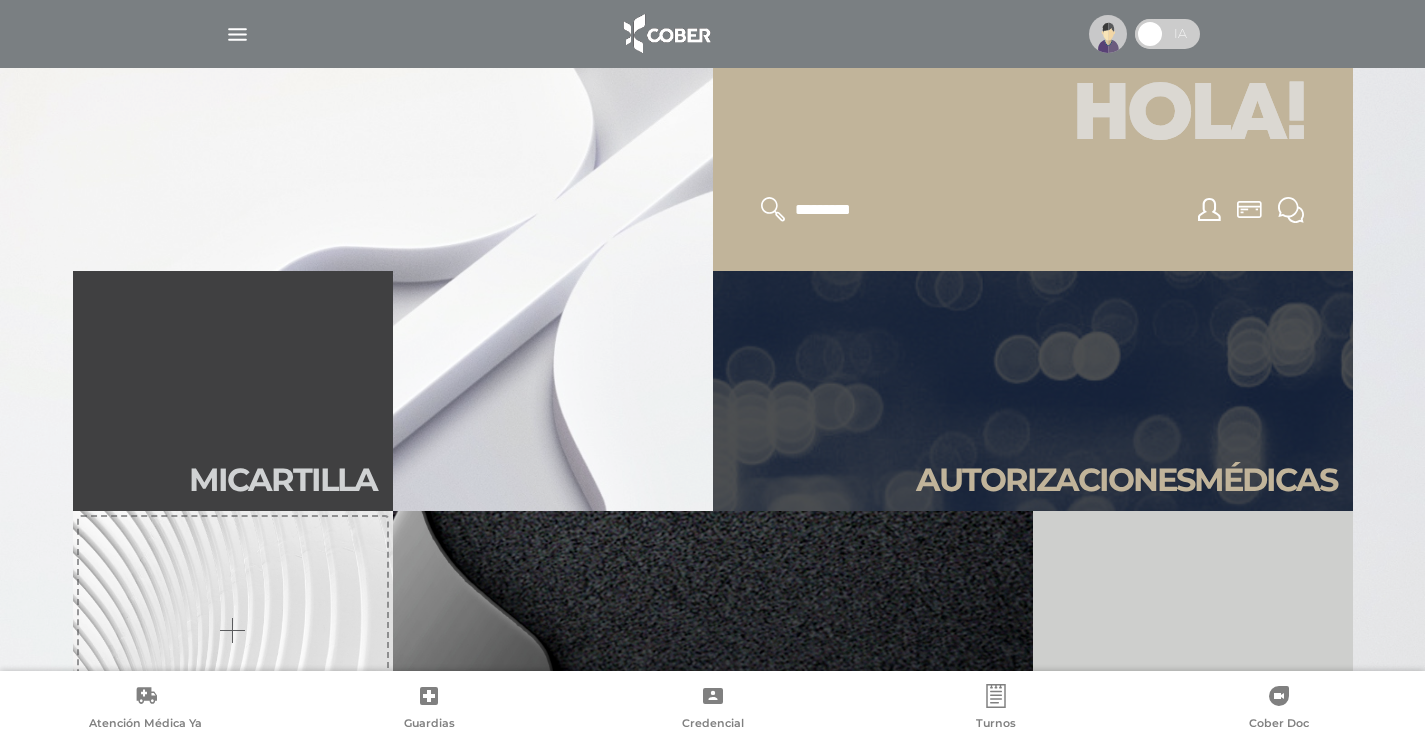 click on "Autori zaciones  médicas" at bounding box center (1126, 480) 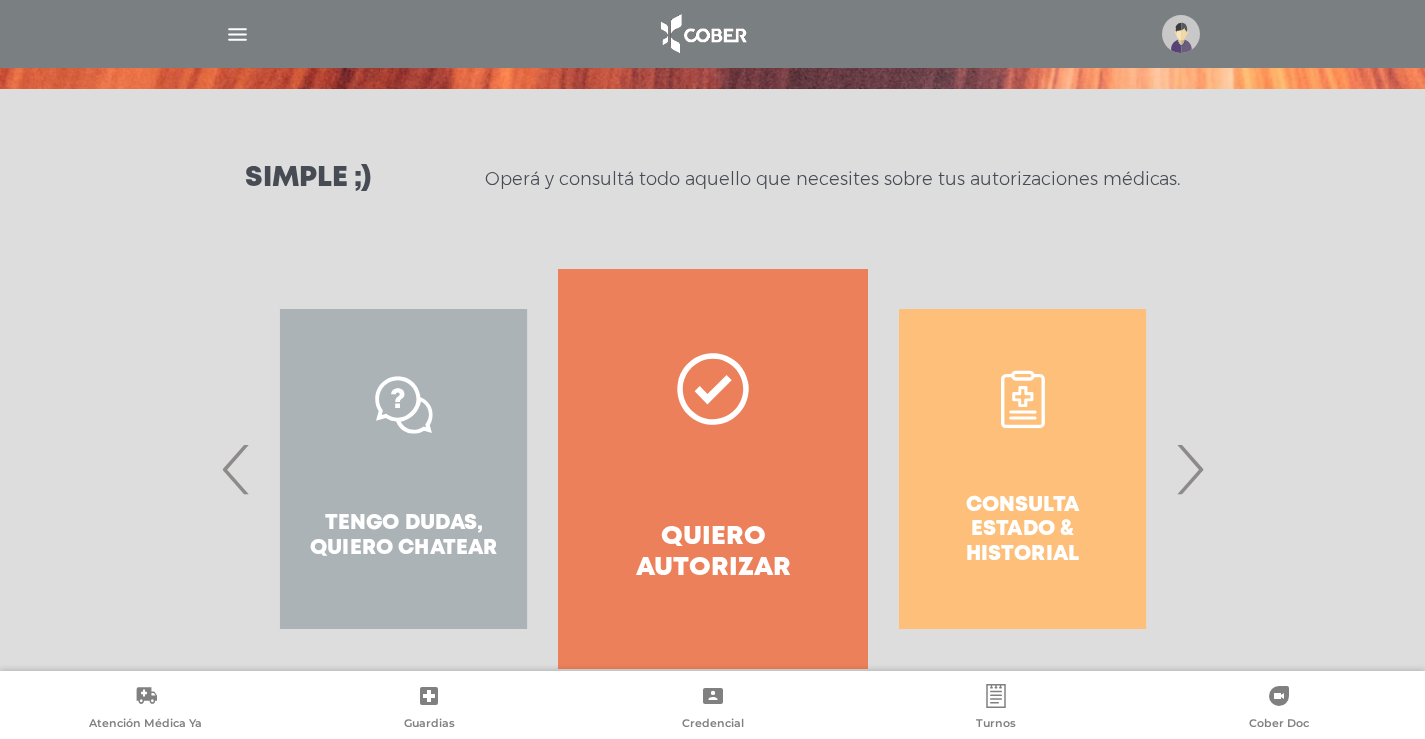 scroll, scrollTop: 265, scrollLeft: 0, axis: vertical 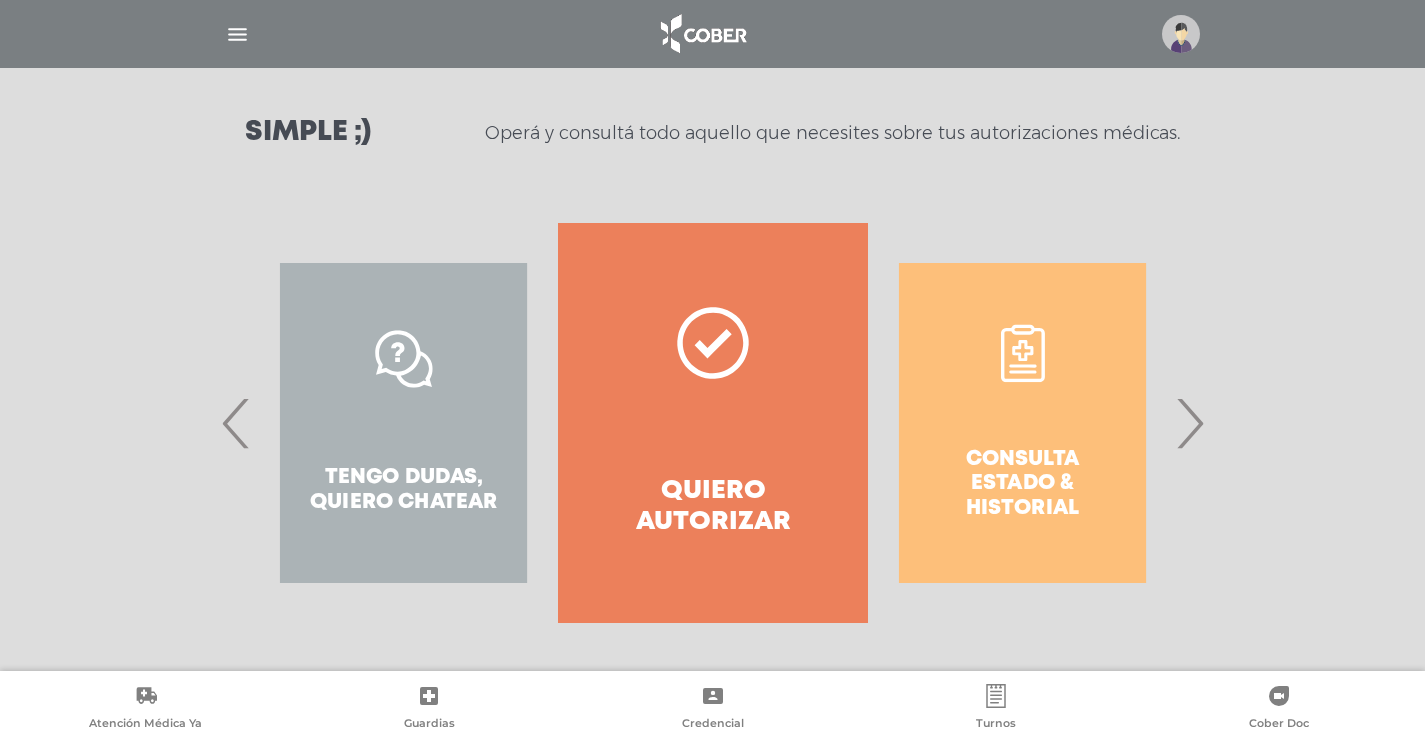 click on "›" at bounding box center (1189, 423) 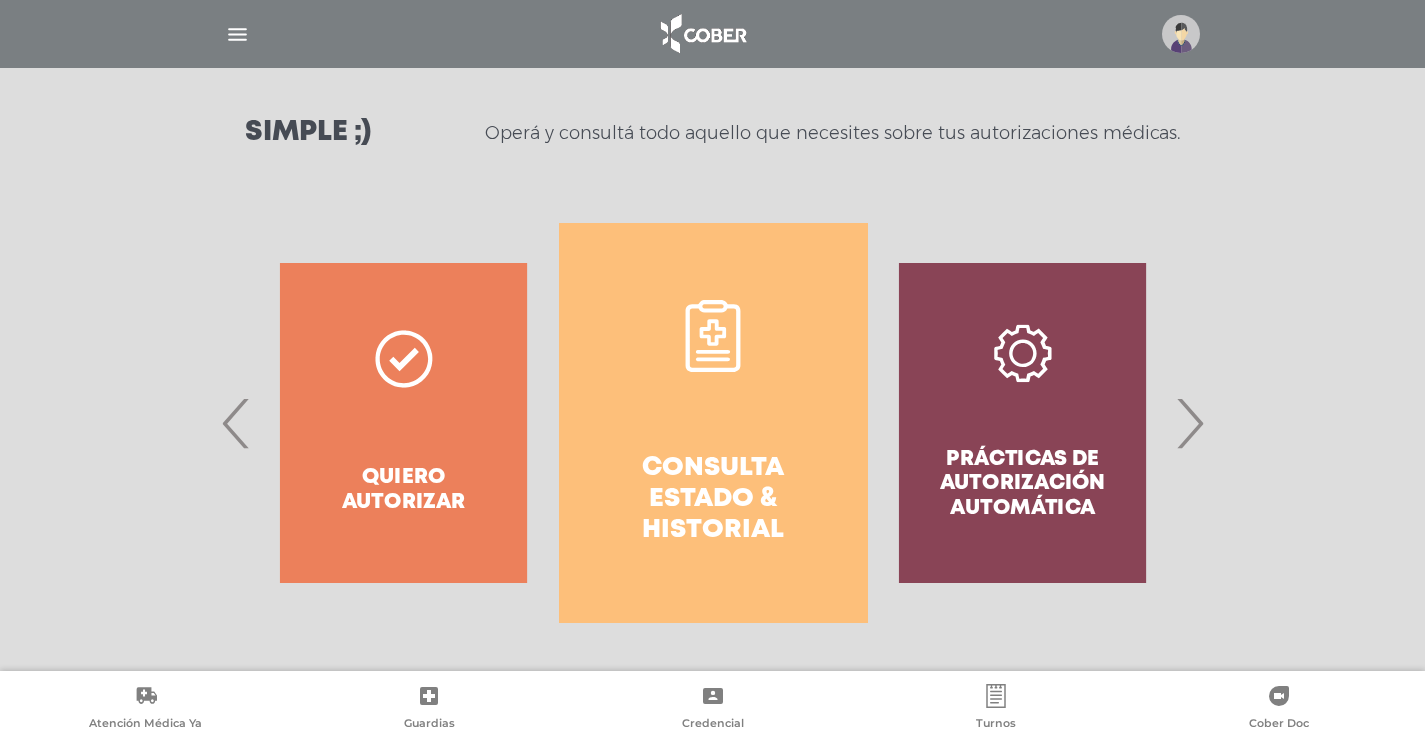 click 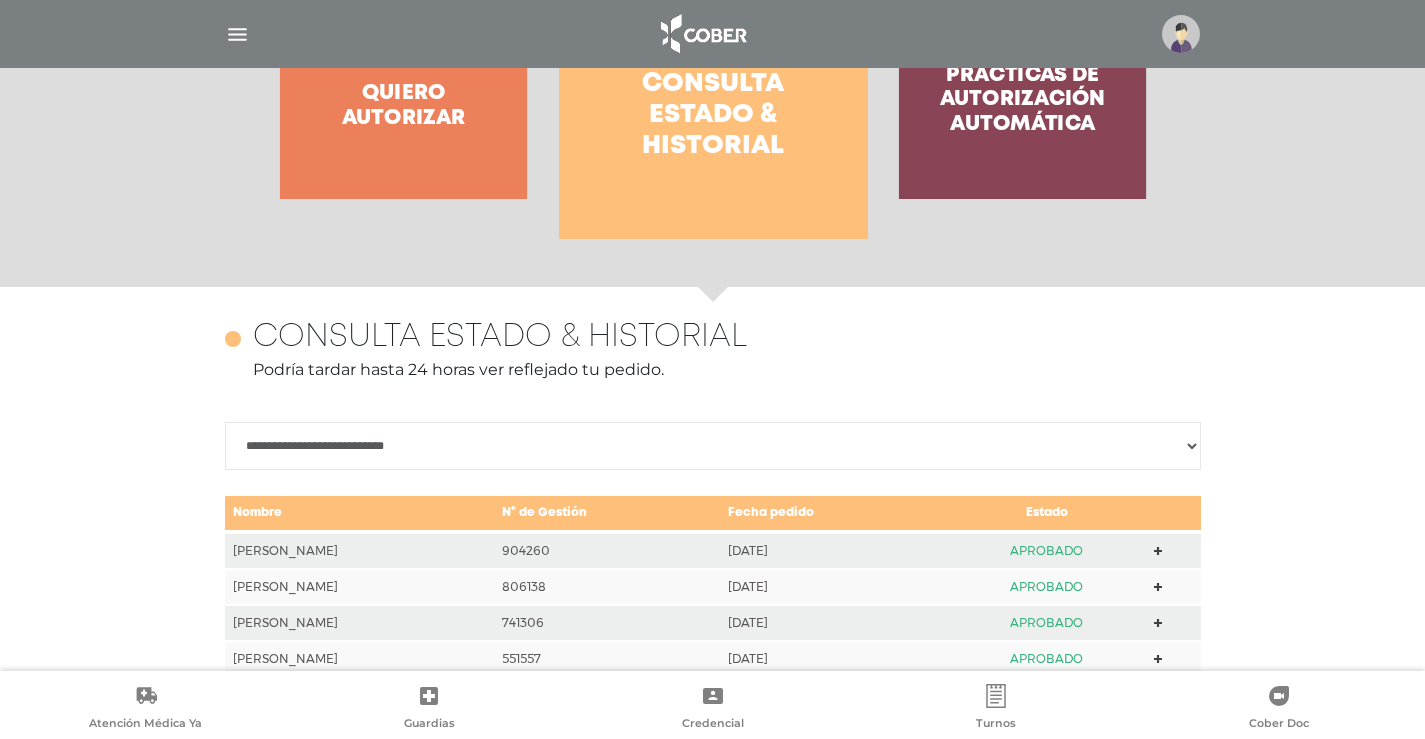 scroll, scrollTop: 868, scrollLeft: 0, axis: vertical 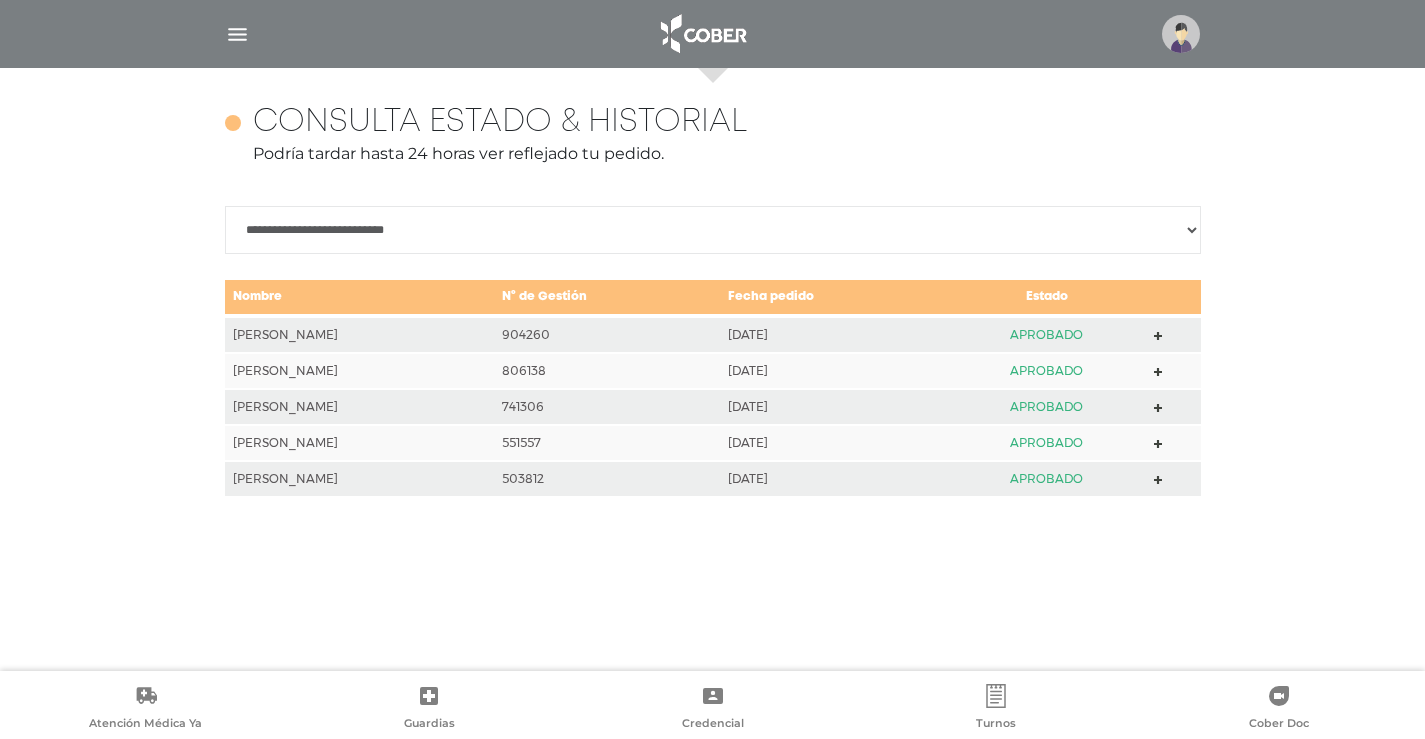 click on "**********" at bounding box center [713, 230] 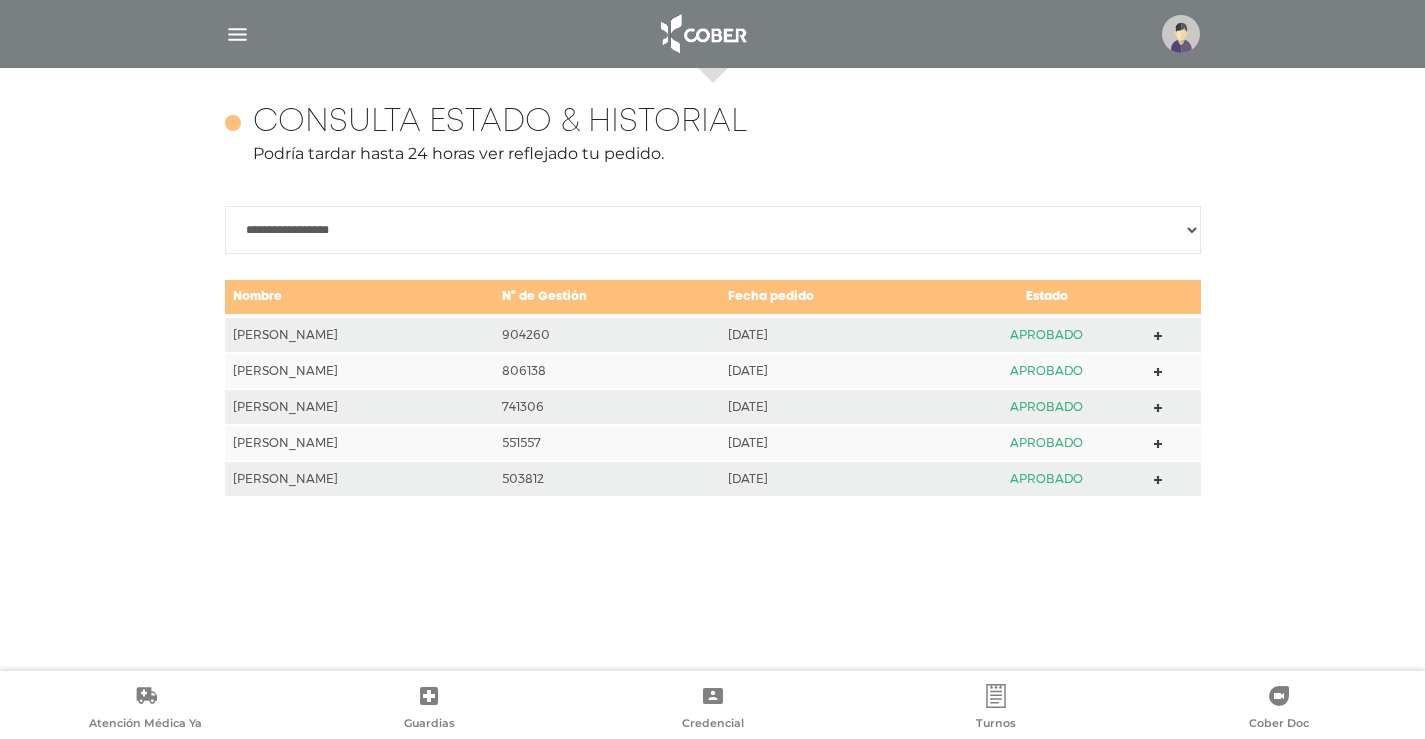 click on "**********" at bounding box center [713, 230] 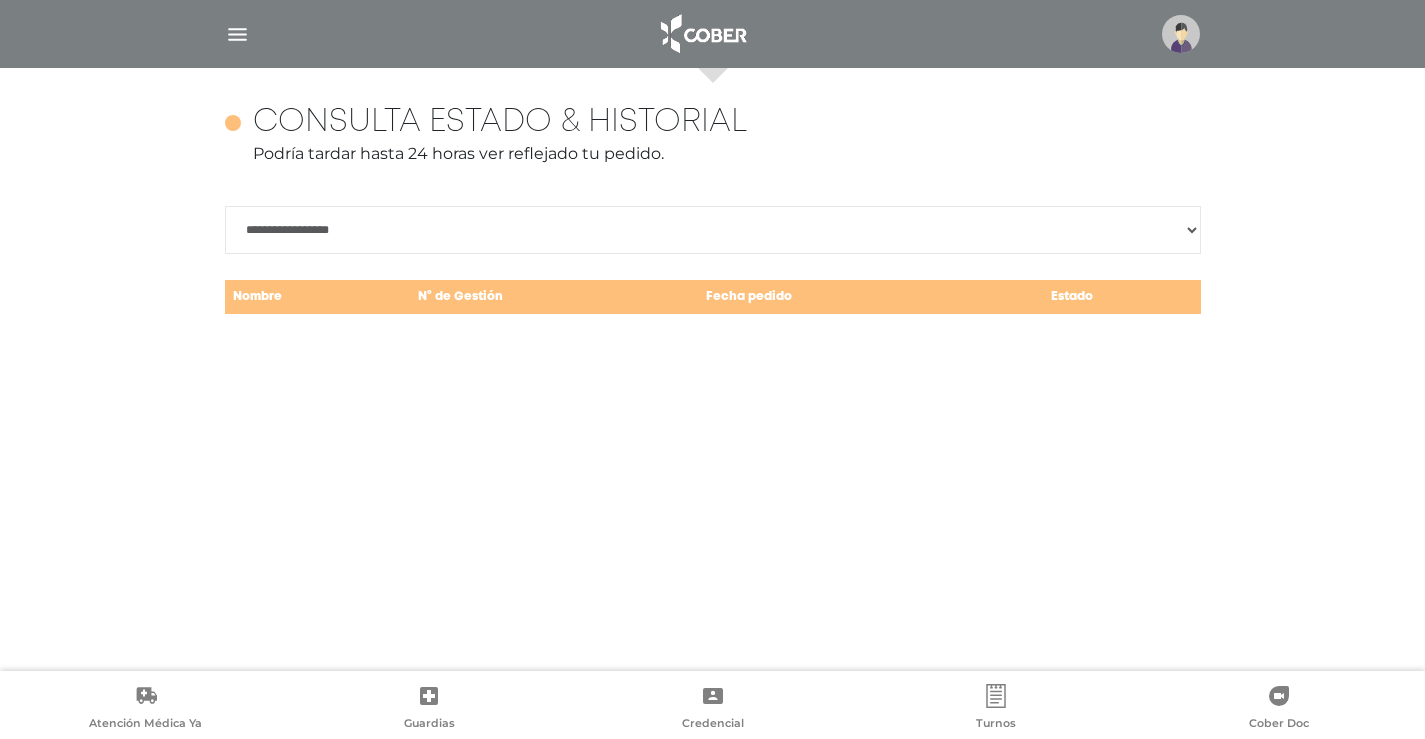 click on "Consulta estado & historial
Podría tardar hasta 24 horas ver reflejado tu pedido." at bounding box center (713, 143) 